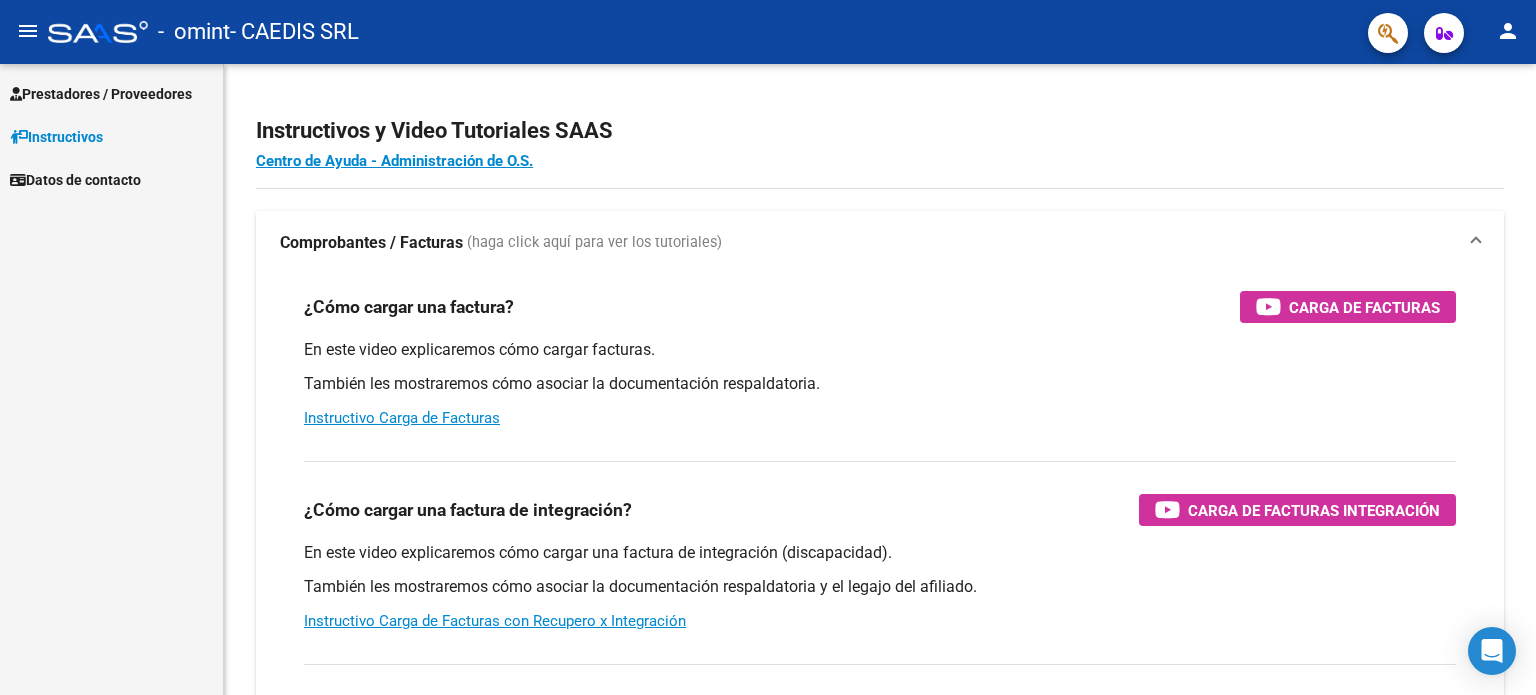 scroll, scrollTop: 0, scrollLeft: 0, axis: both 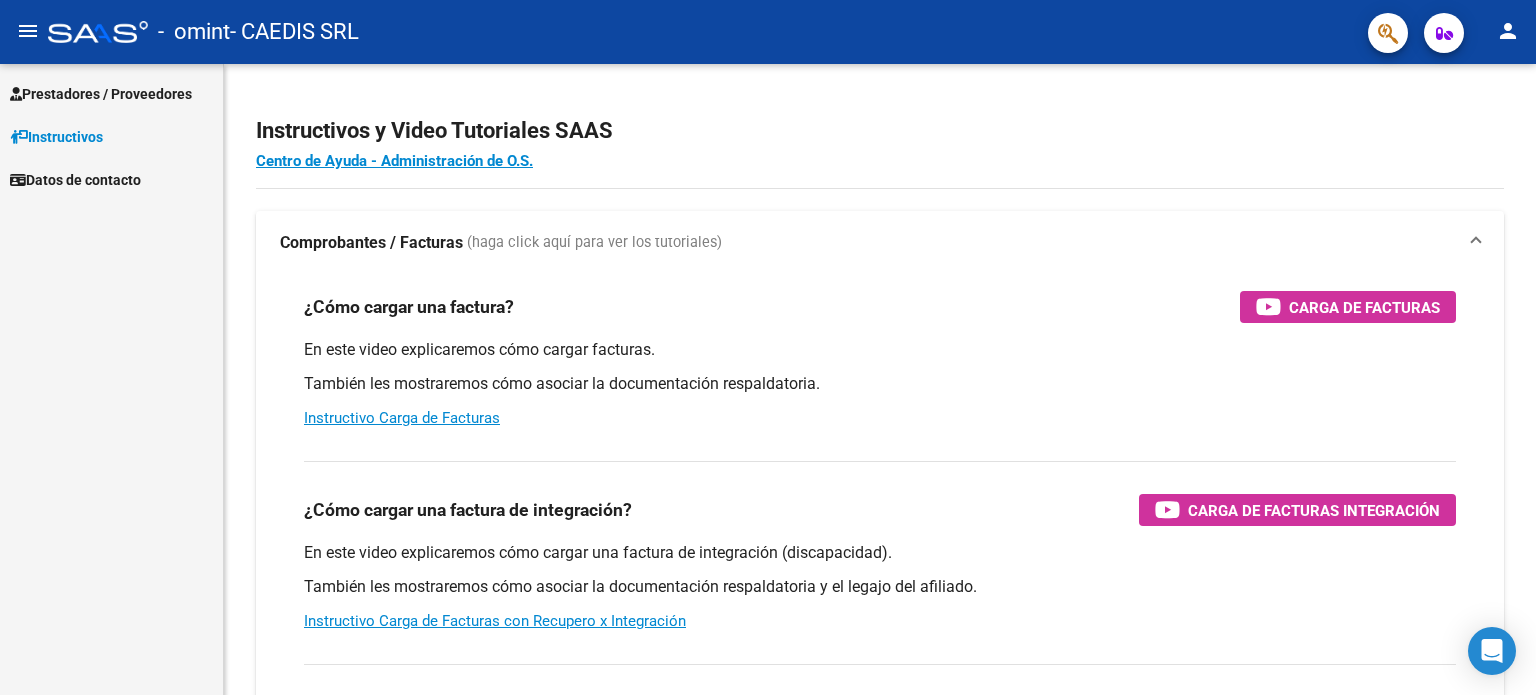 click on "Prestadores / Proveedores" at bounding box center (101, 94) 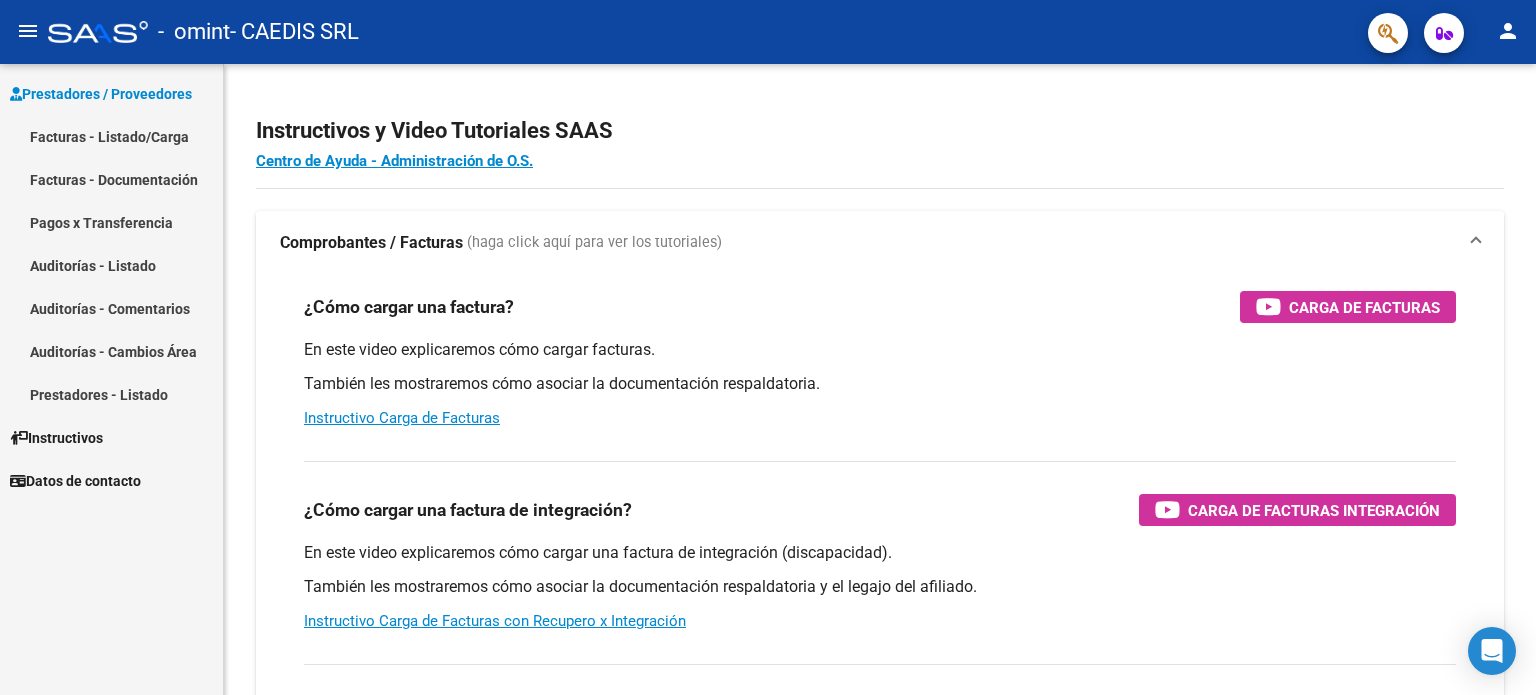 click on "Facturas - Listado/Carga" at bounding box center (111, 136) 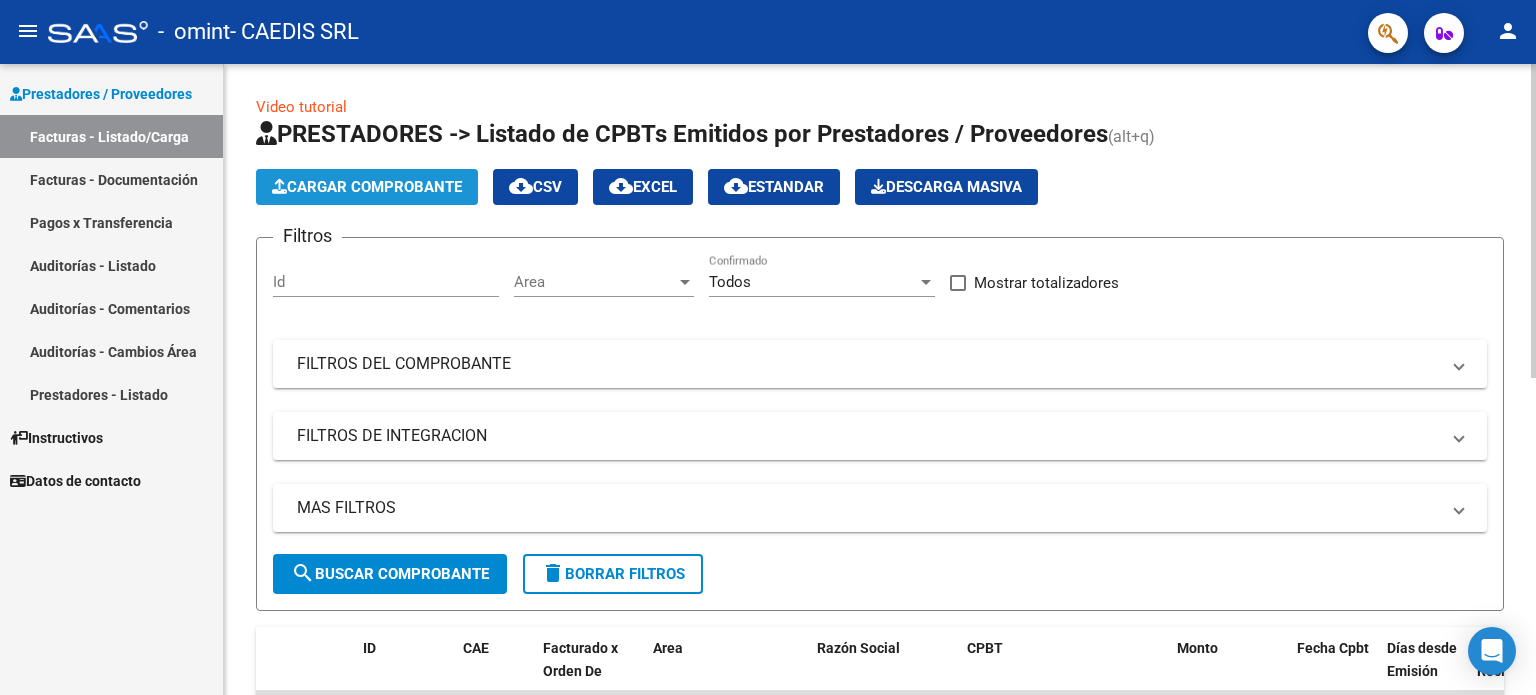 click on "Cargar Comprobante" 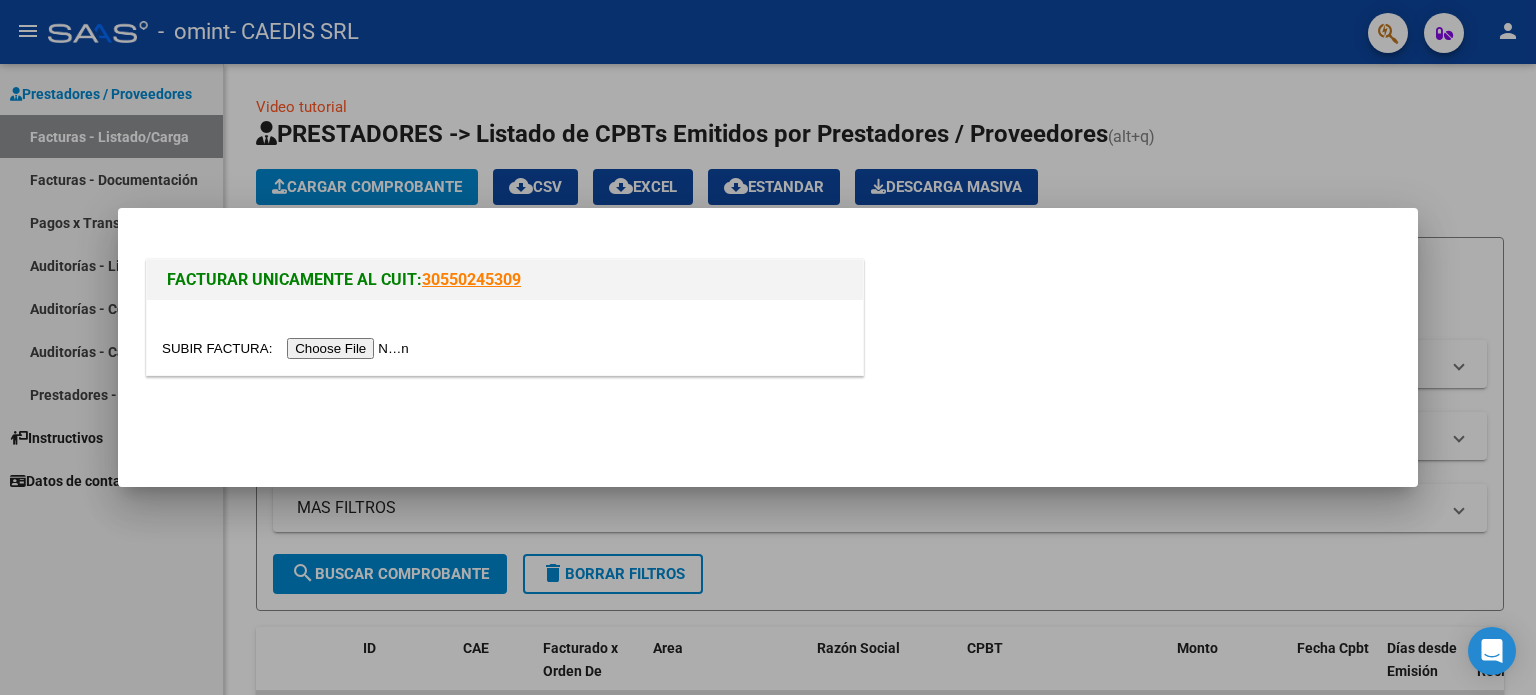 click at bounding box center (288, 348) 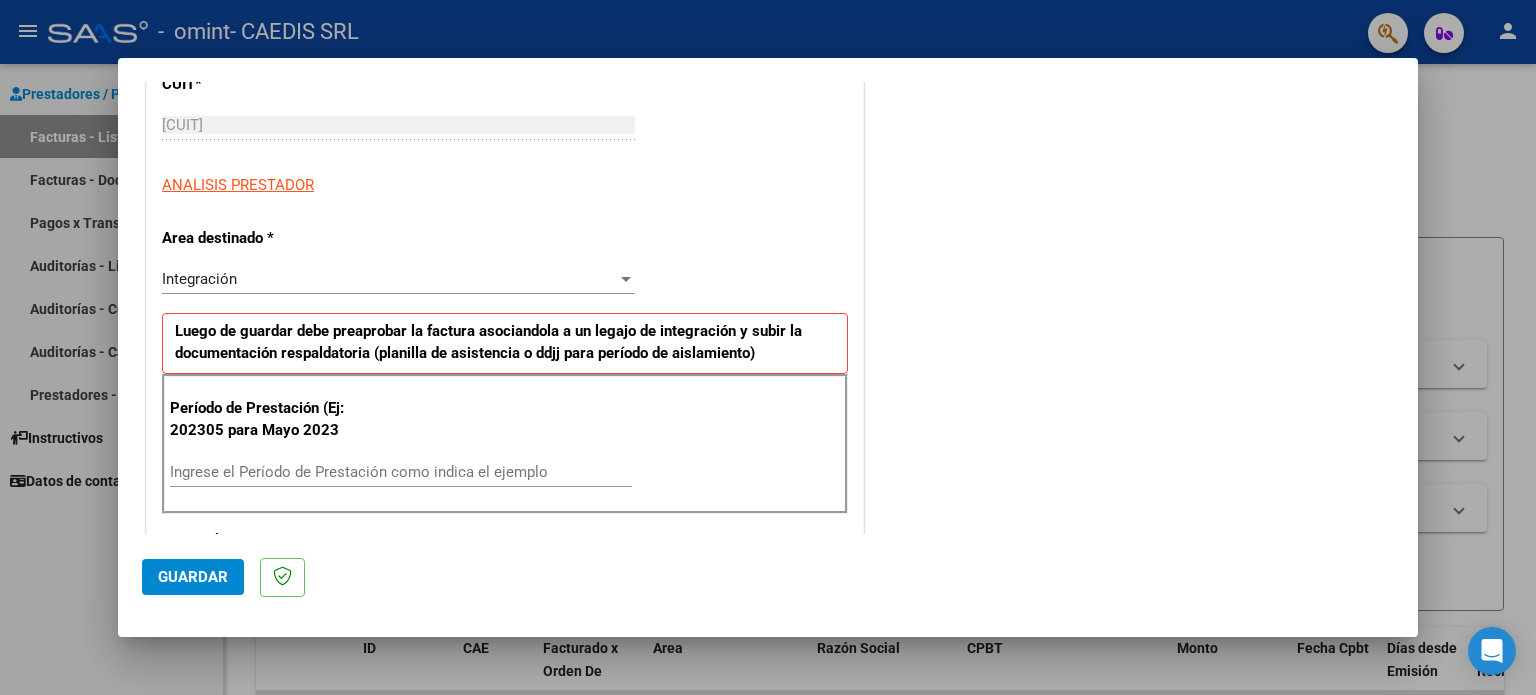 scroll, scrollTop: 300, scrollLeft: 0, axis: vertical 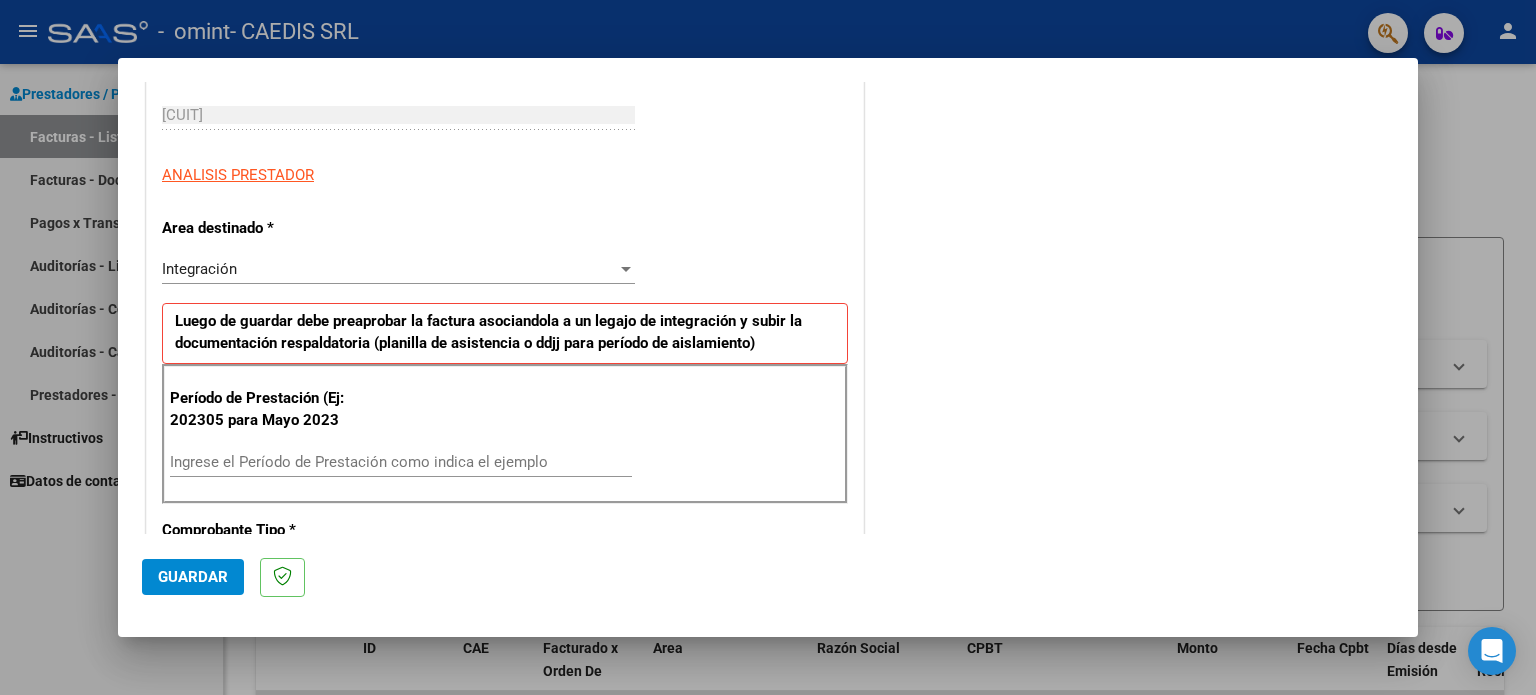 click on "Ingrese el Período de Prestación como indica el ejemplo" at bounding box center [401, 462] 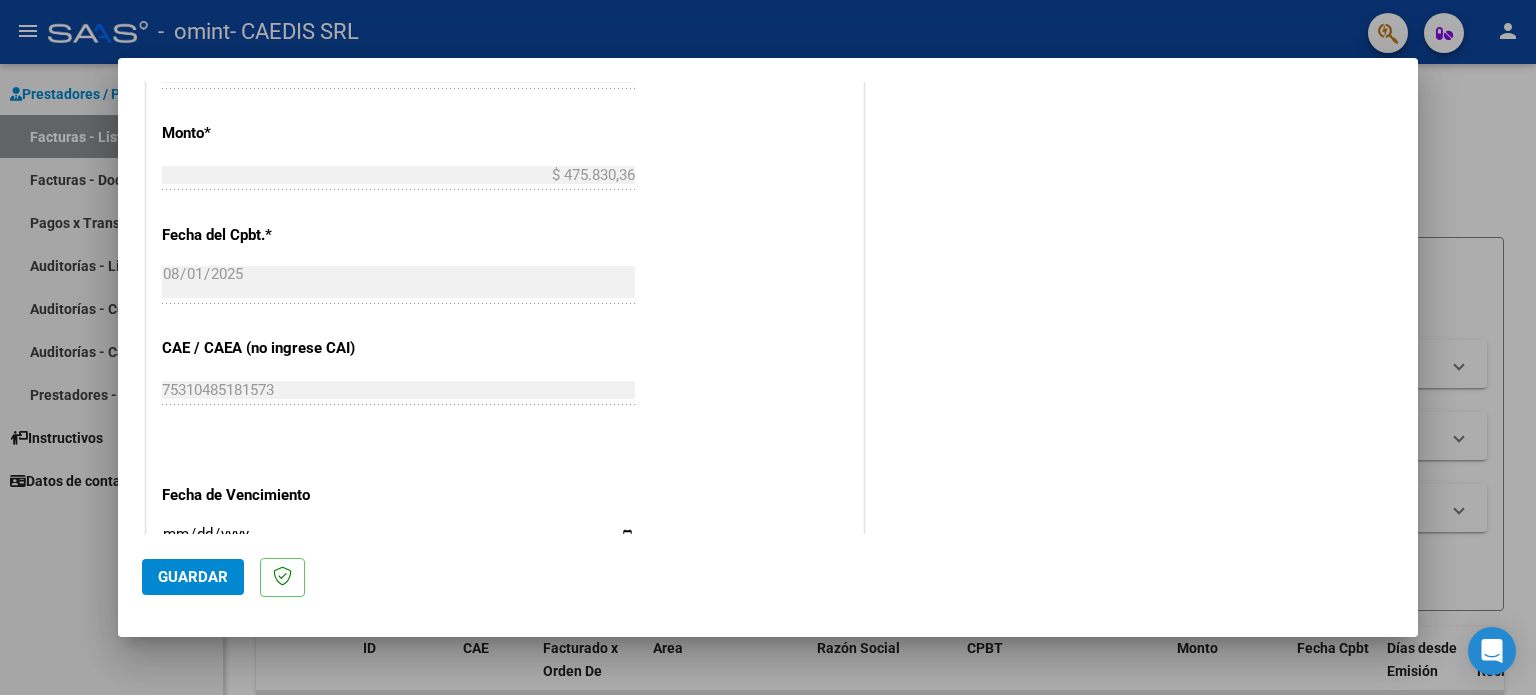scroll, scrollTop: 1100, scrollLeft: 0, axis: vertical 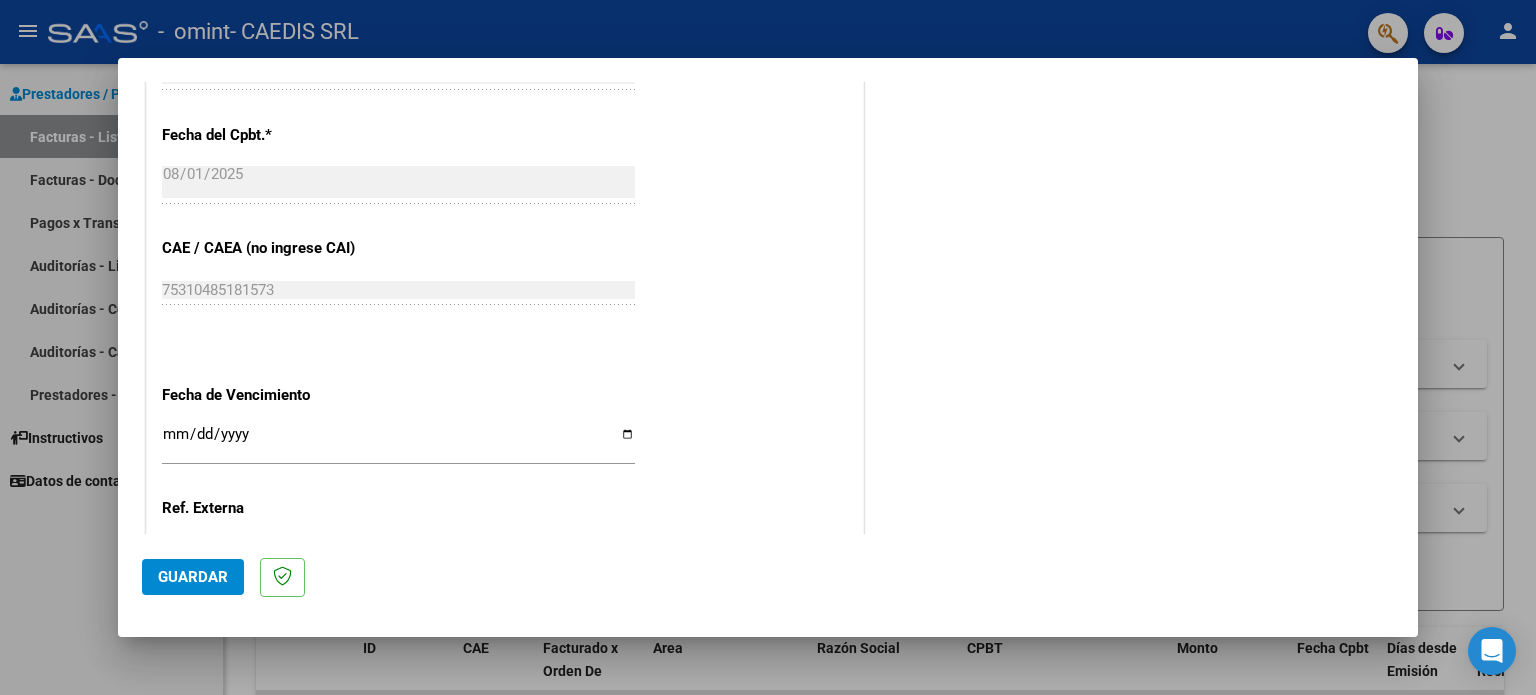type on "202507" 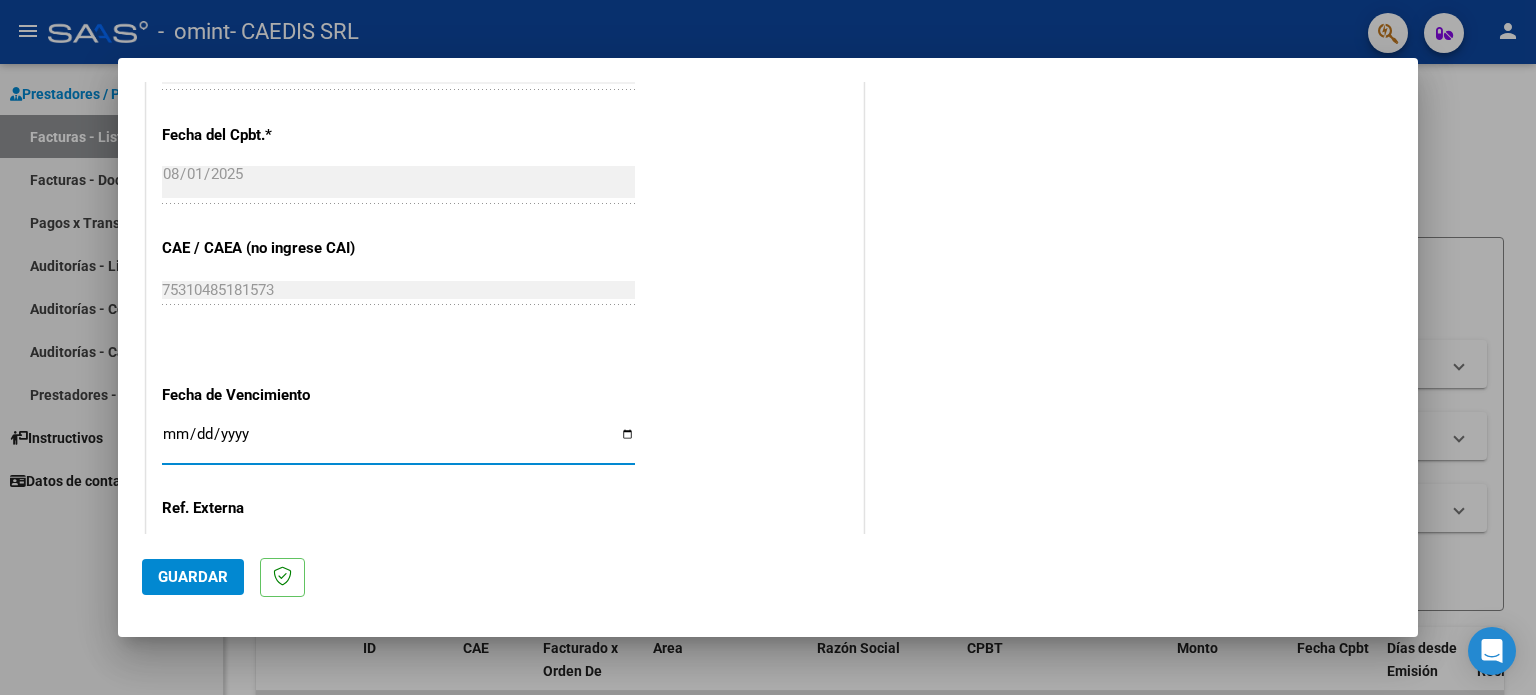 click on "Ingresar la fecha" at bounding box center [398, 442] 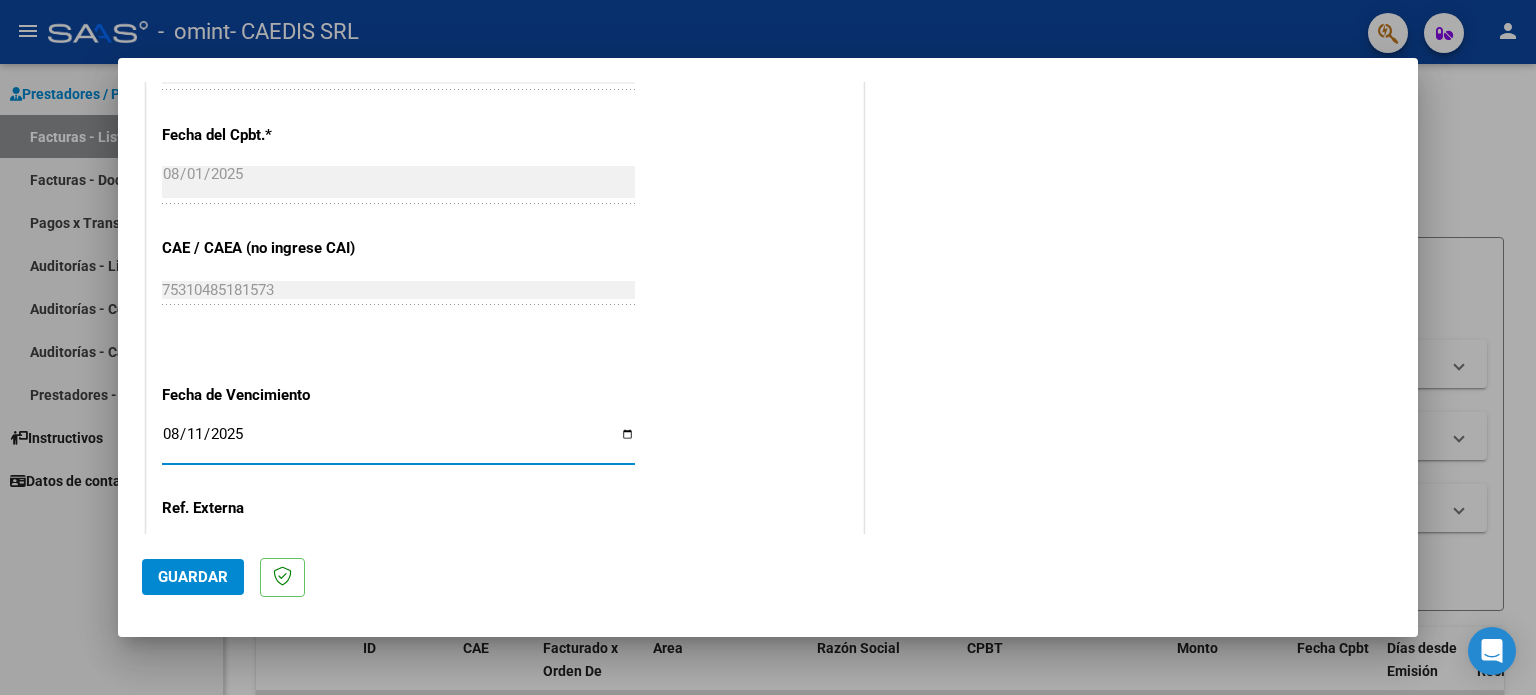 type on "2025-08-11" 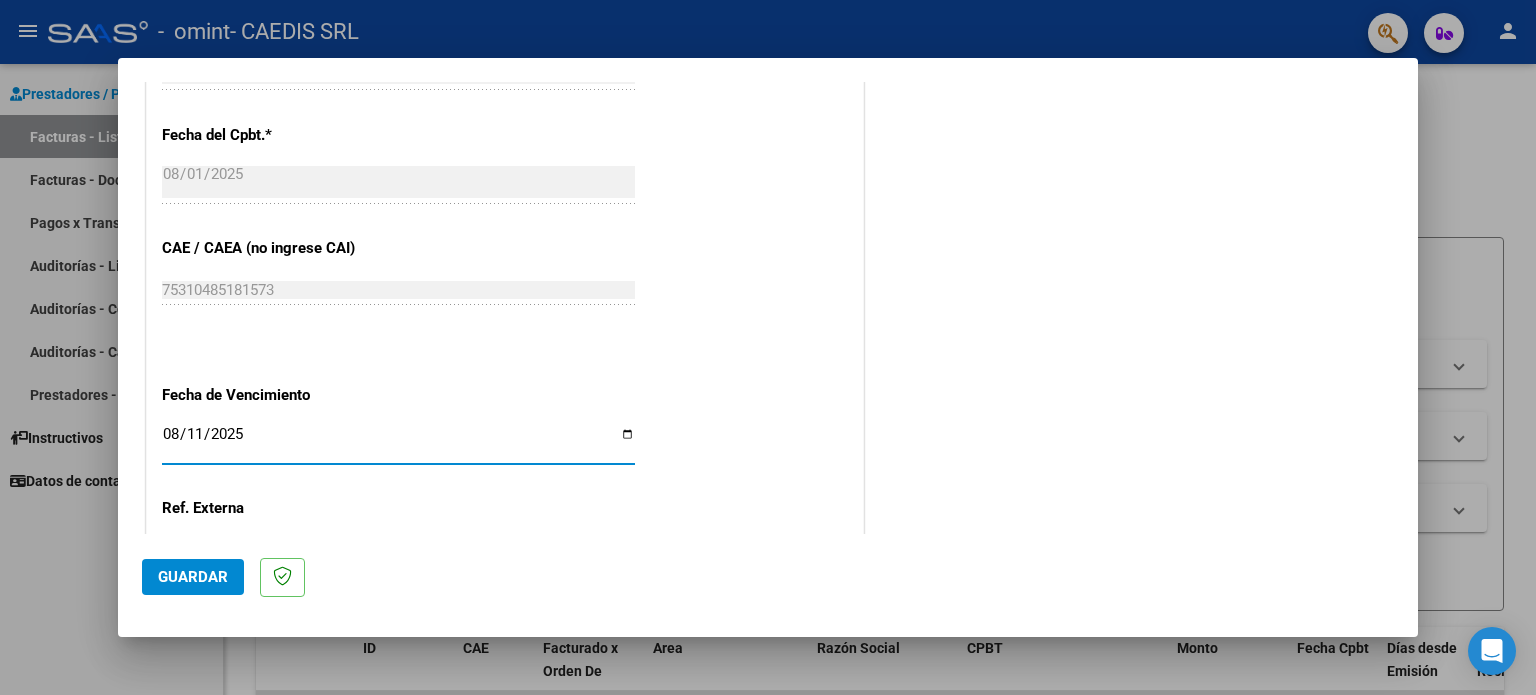click on "Guardar" 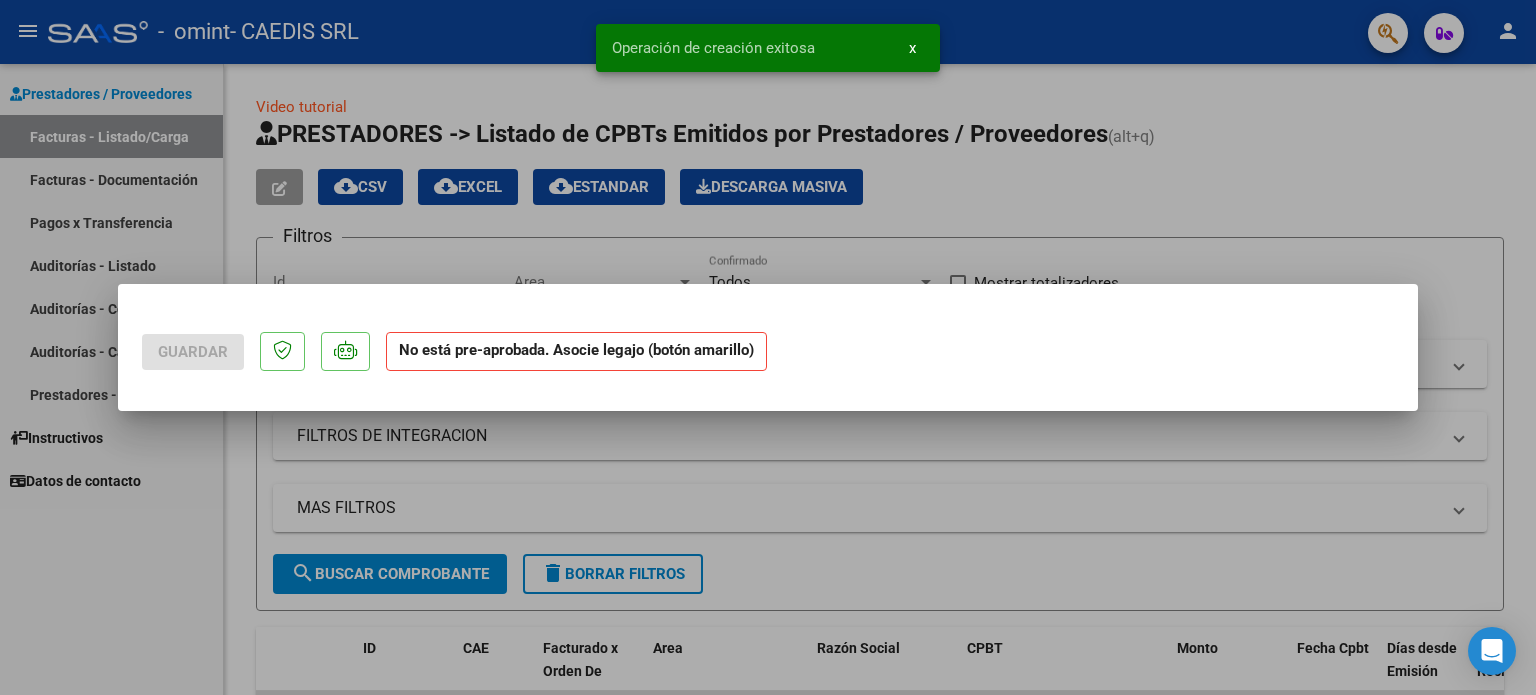 scroll, scrollTop: 0, scrollLeft: 0, axis: both 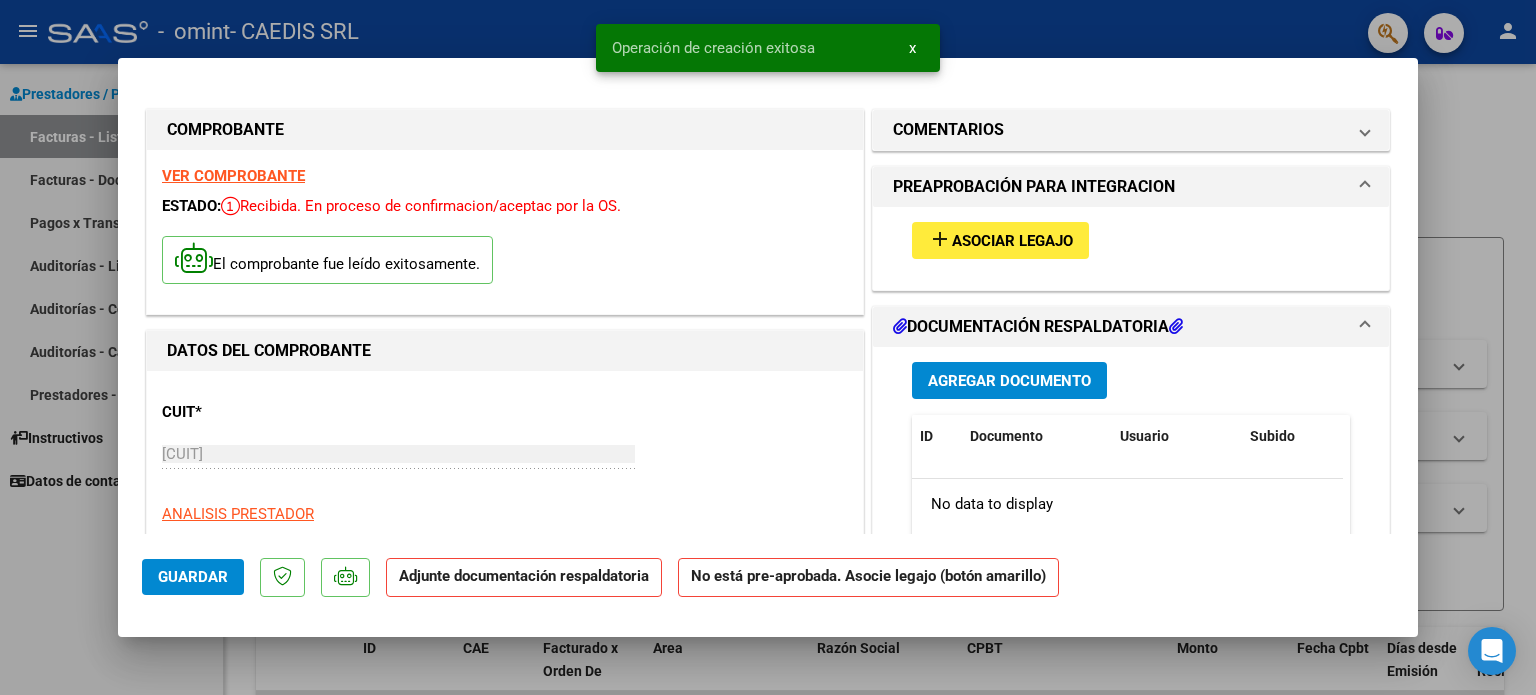 click on "Asociar Legajo" at bounding box center (1012, 241) 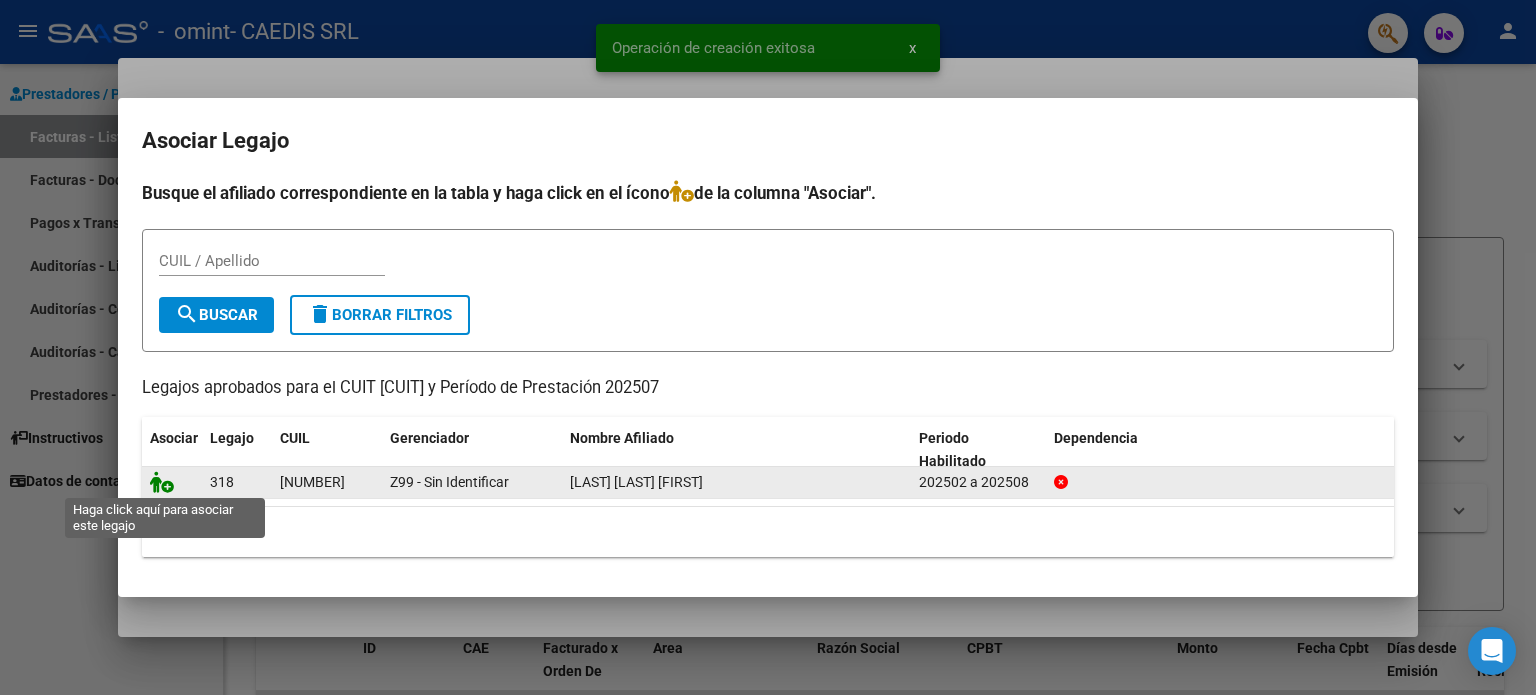 click 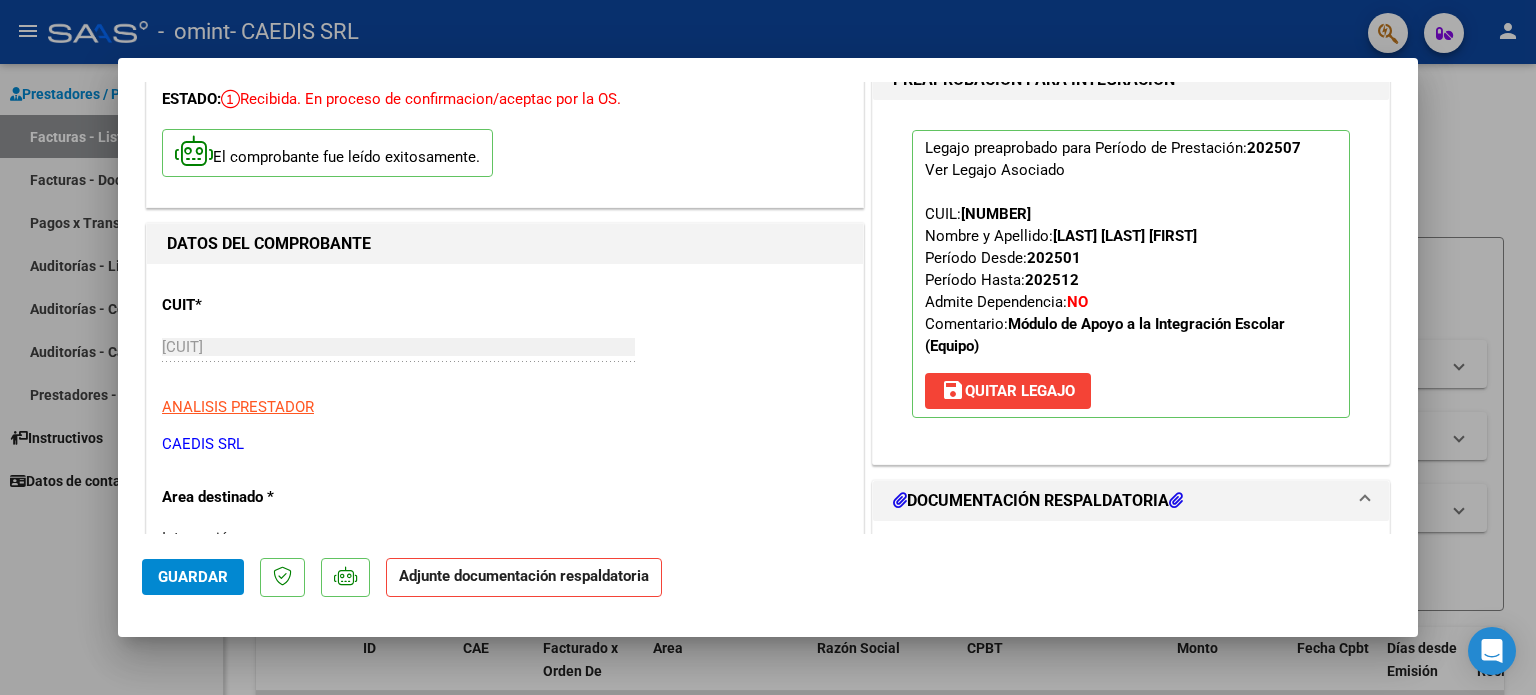 scroll, scrollTop: 400, scrollLeft: 0, axis: vertical 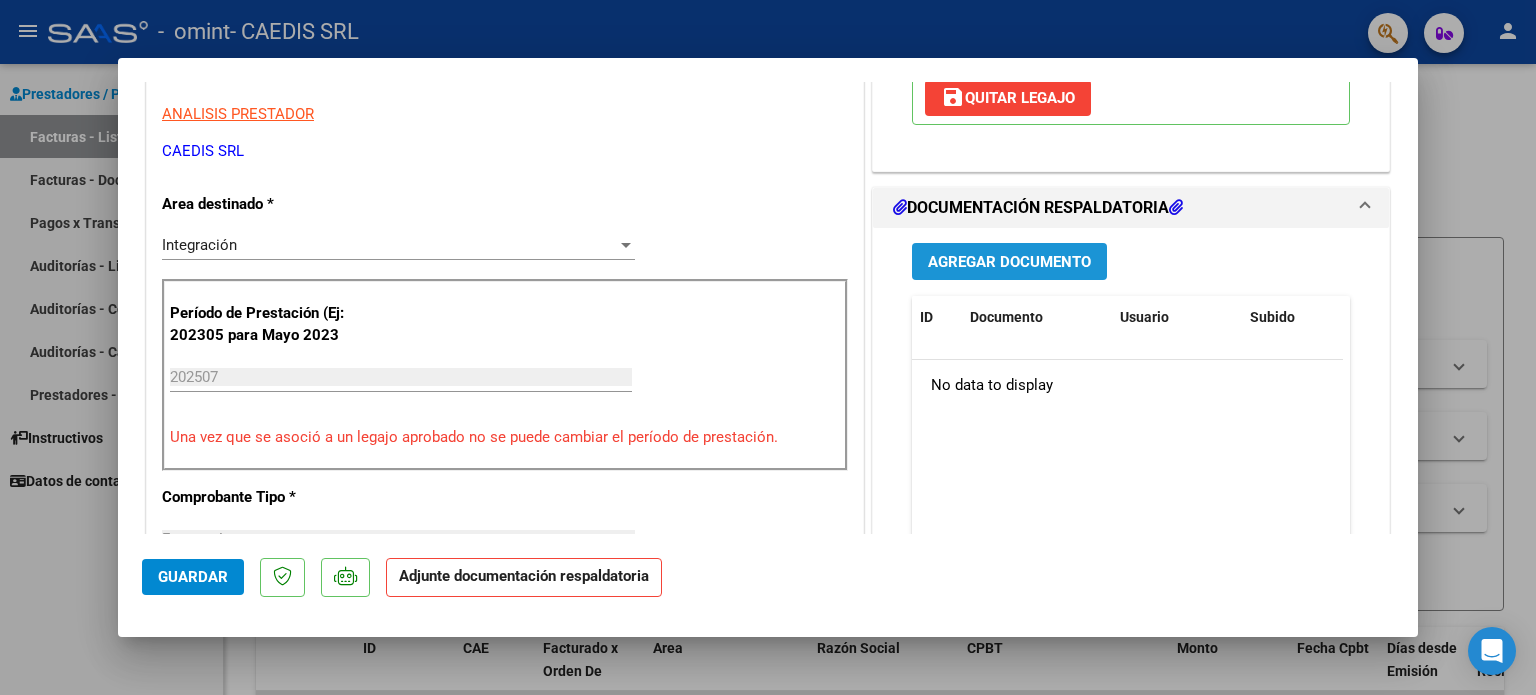 click on "Agregar Documento" at bounding box center (1009, 262) 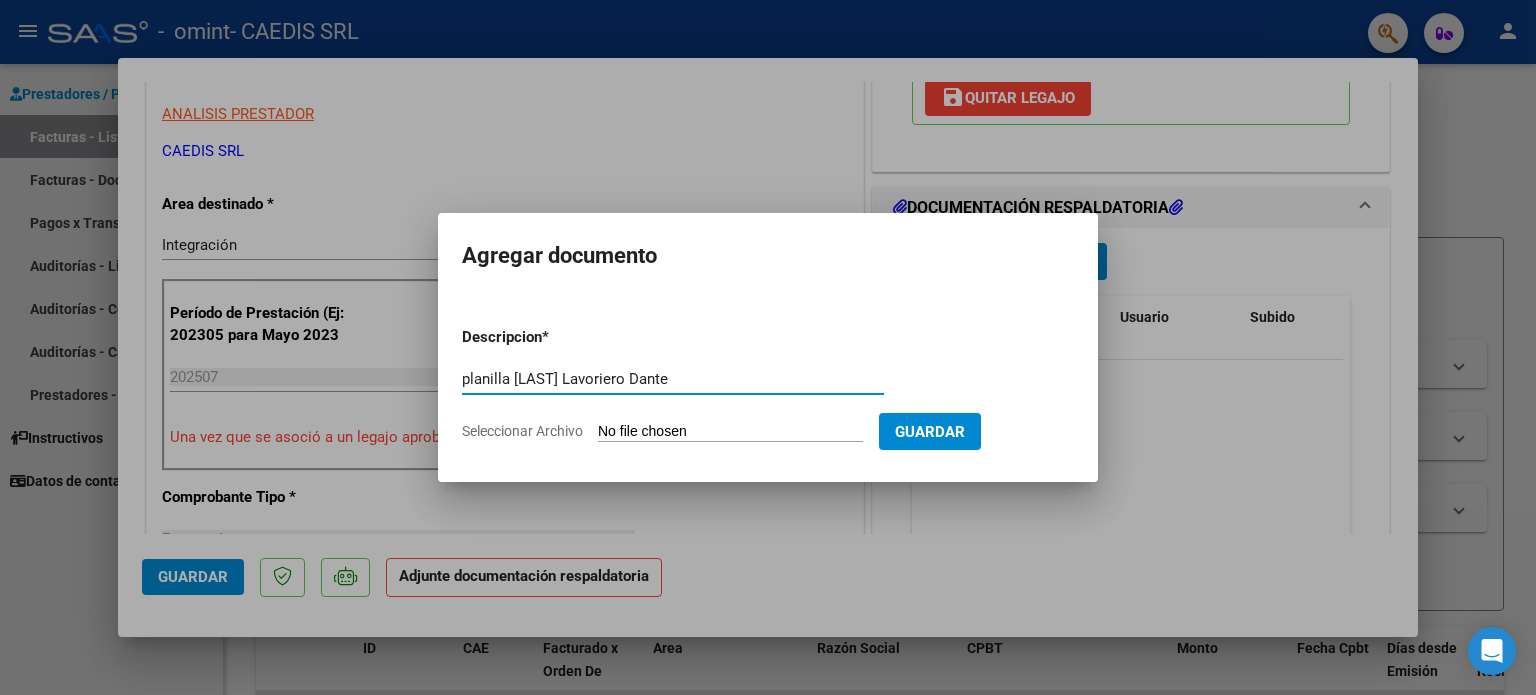 type on "planilla Rodriguez Lavoriero Dante" 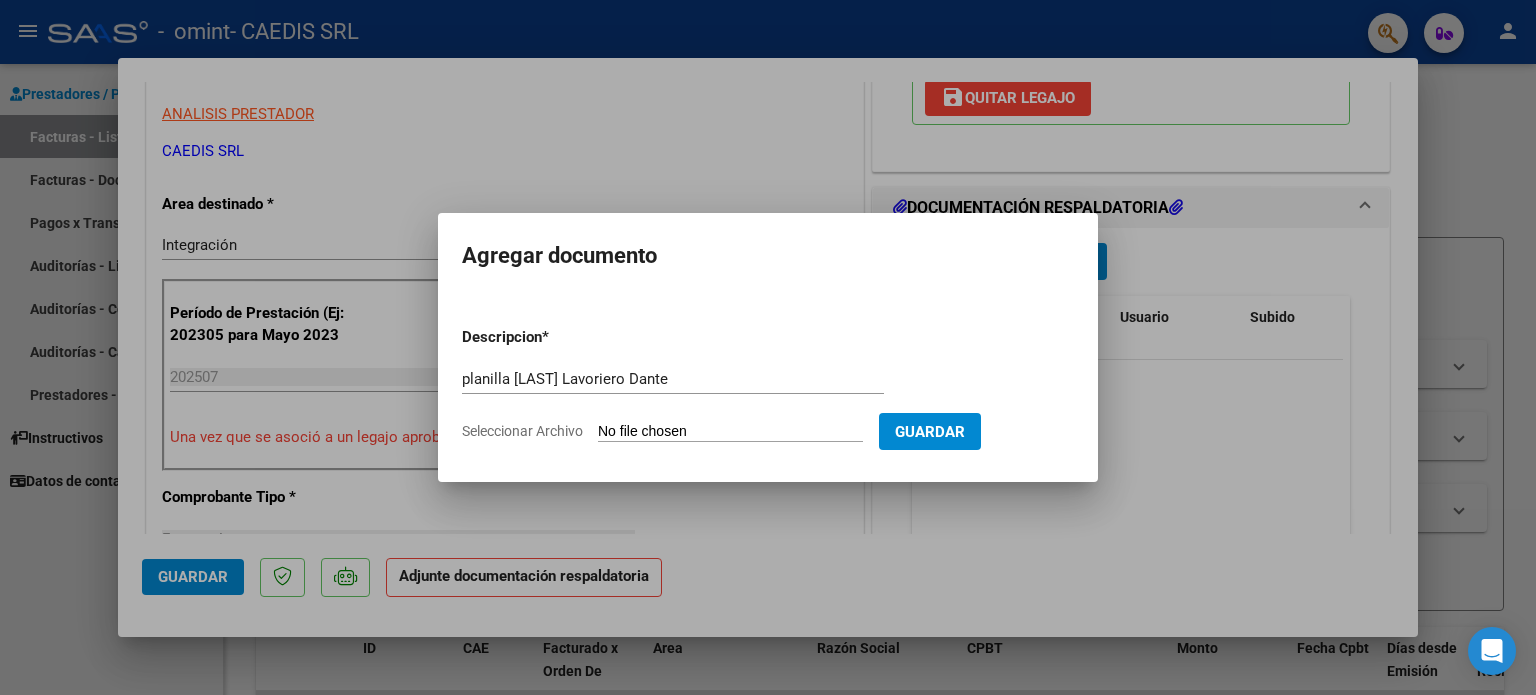type on "C:\fakepath\planilla LAVORIERO DANTE 072025.pdf" 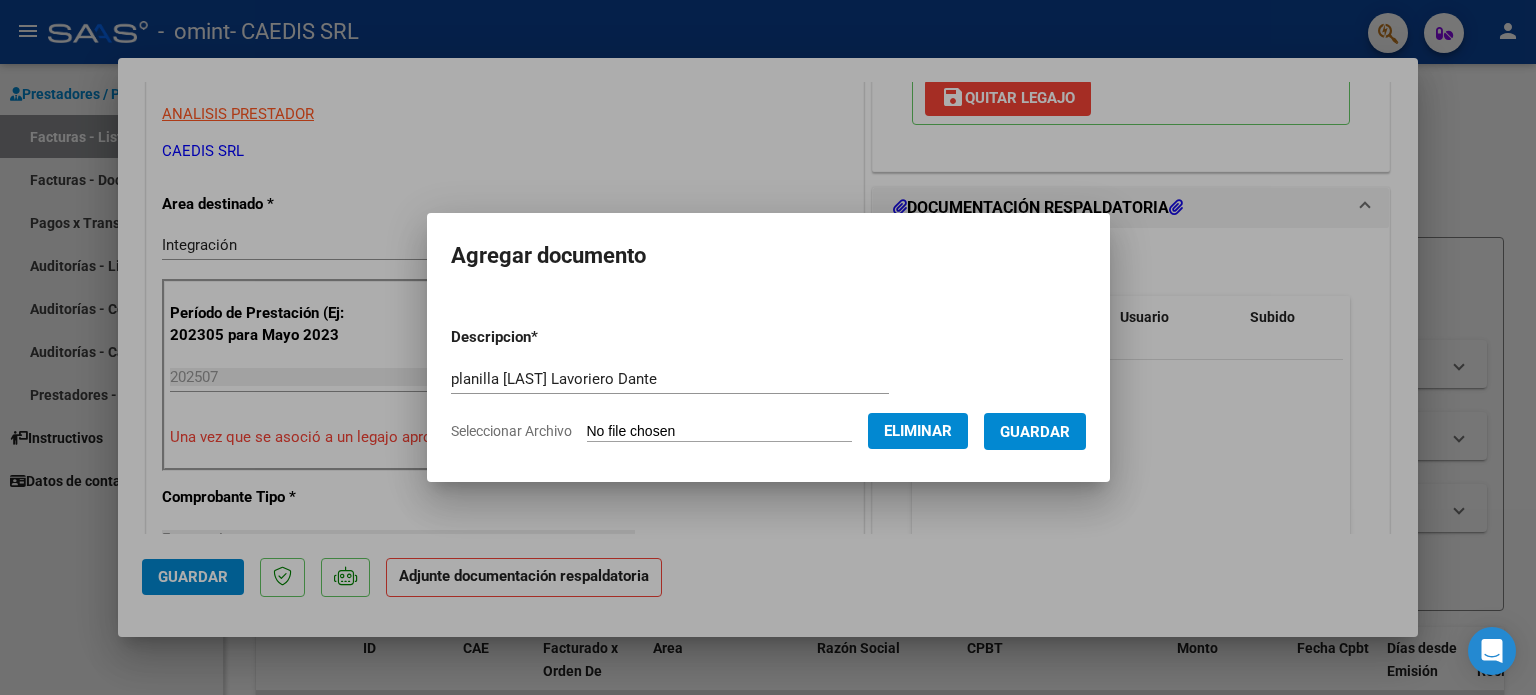 click on "Guardar" at bounding box center (1035, 432) 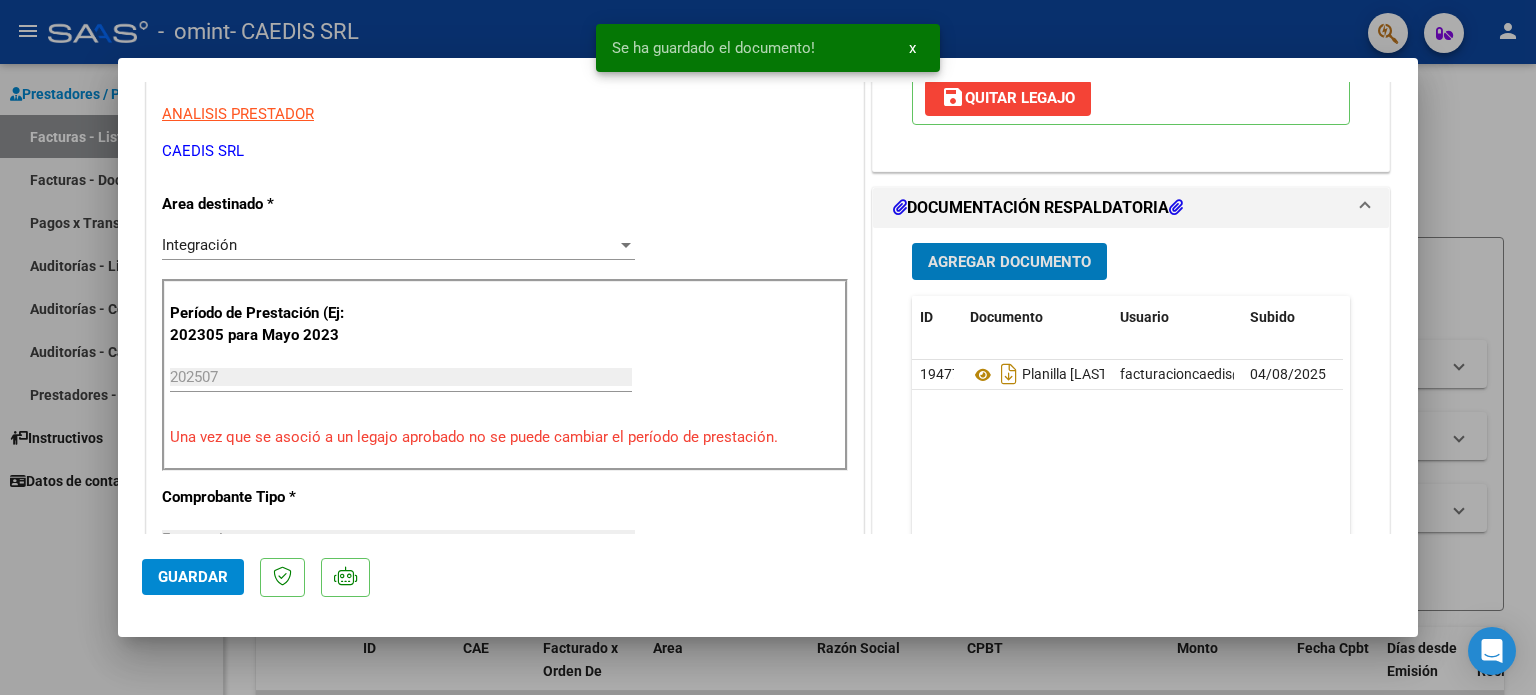click on "Agregar Documento" at bounding box center [1009, 262] 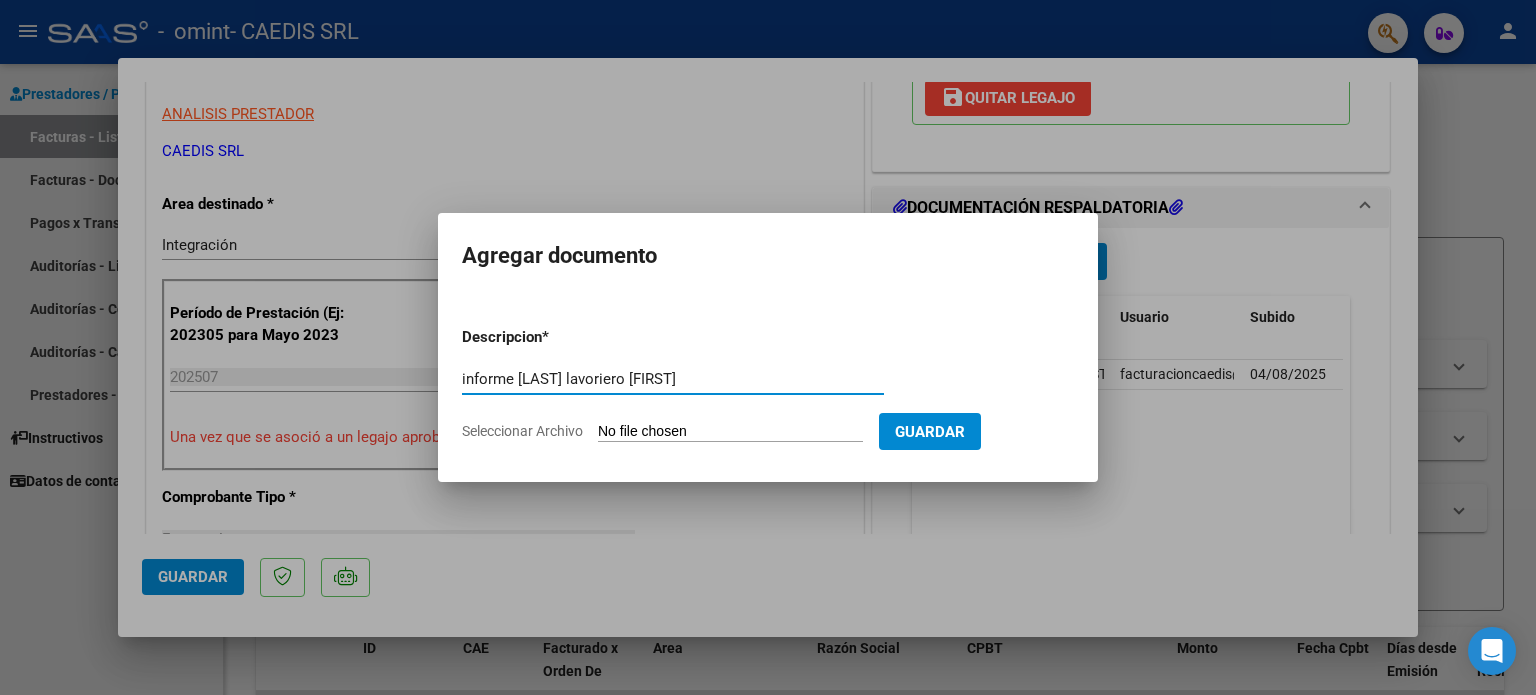 type on "informe Rodriguez lavoriero Dante" 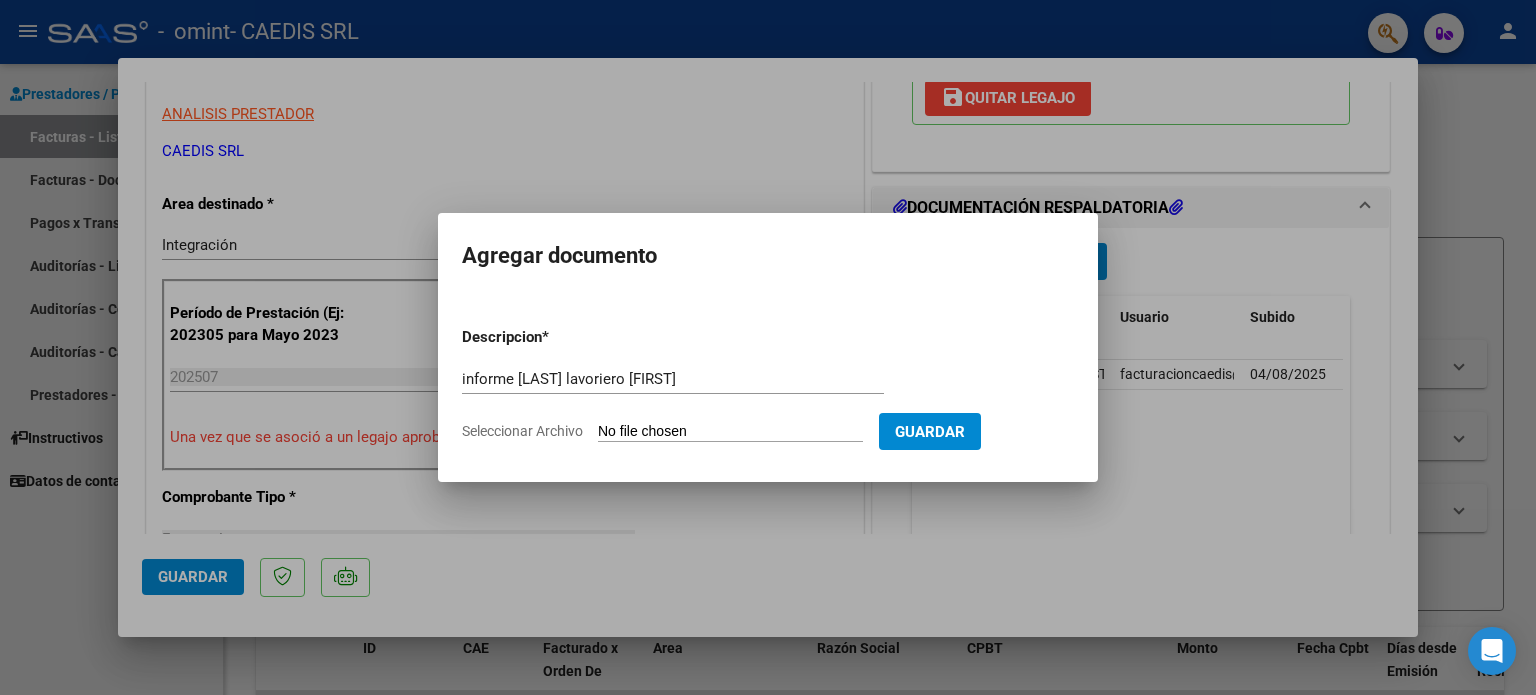 click on "Seleccionar Archivo" at bounding box center (730, 432) 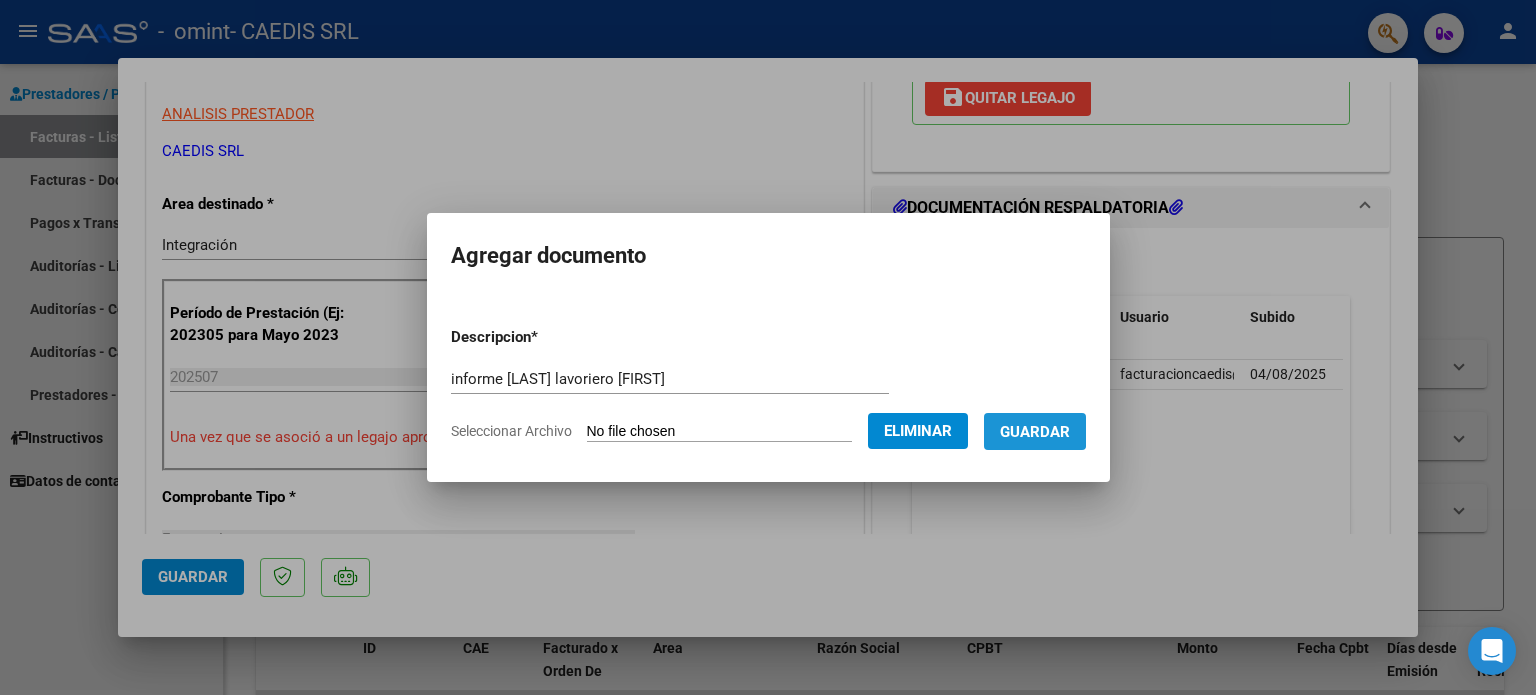click on "Guardar" at bounding box center (1035, 432) 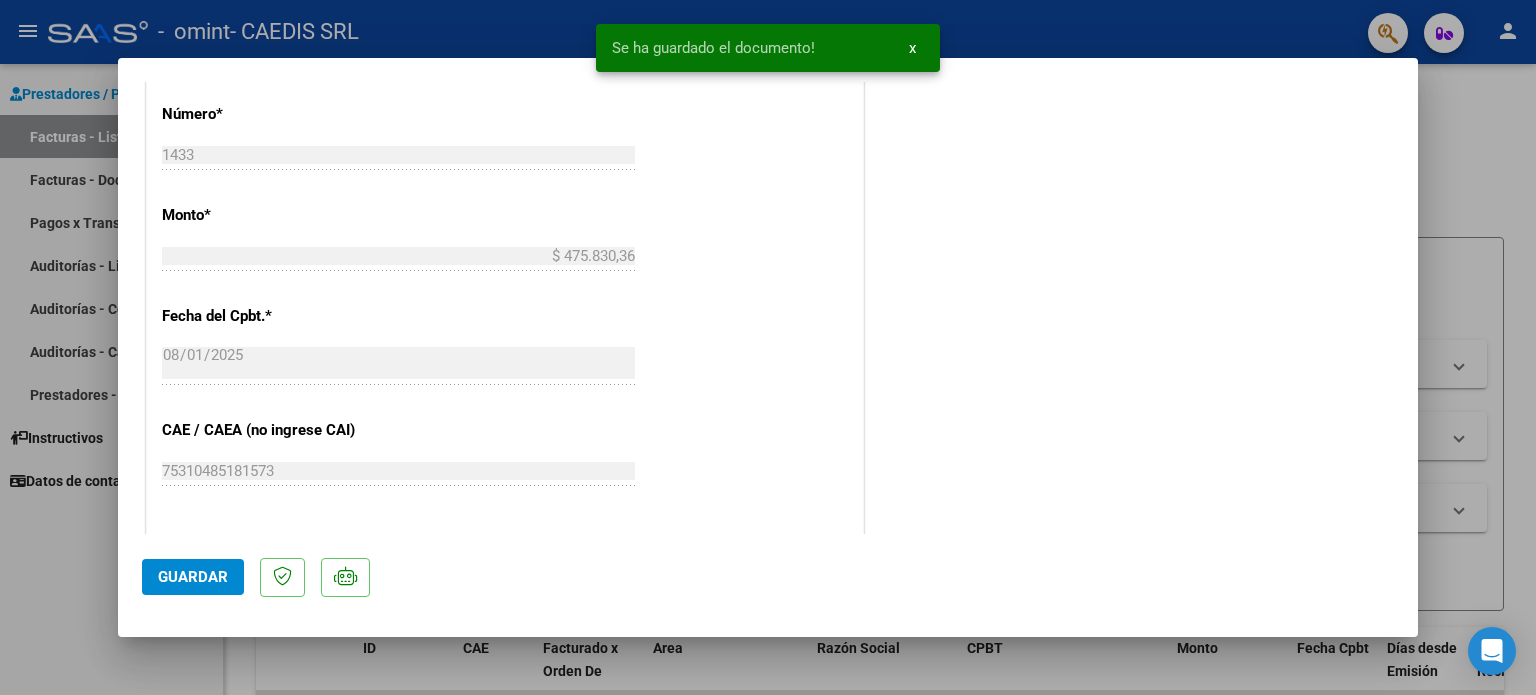 scroll, scrollTop: 1000, scrollLeft: 0, axis: vertical 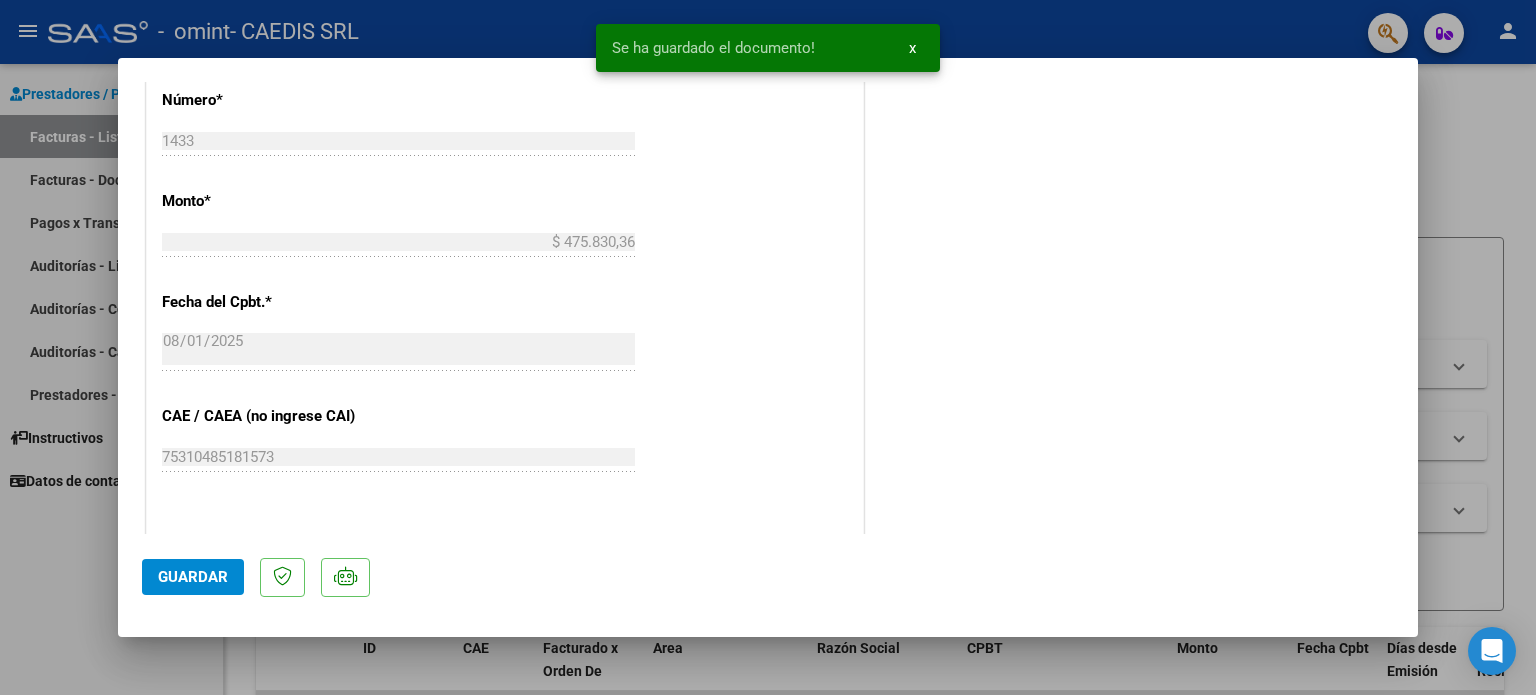 click on "Guardar" 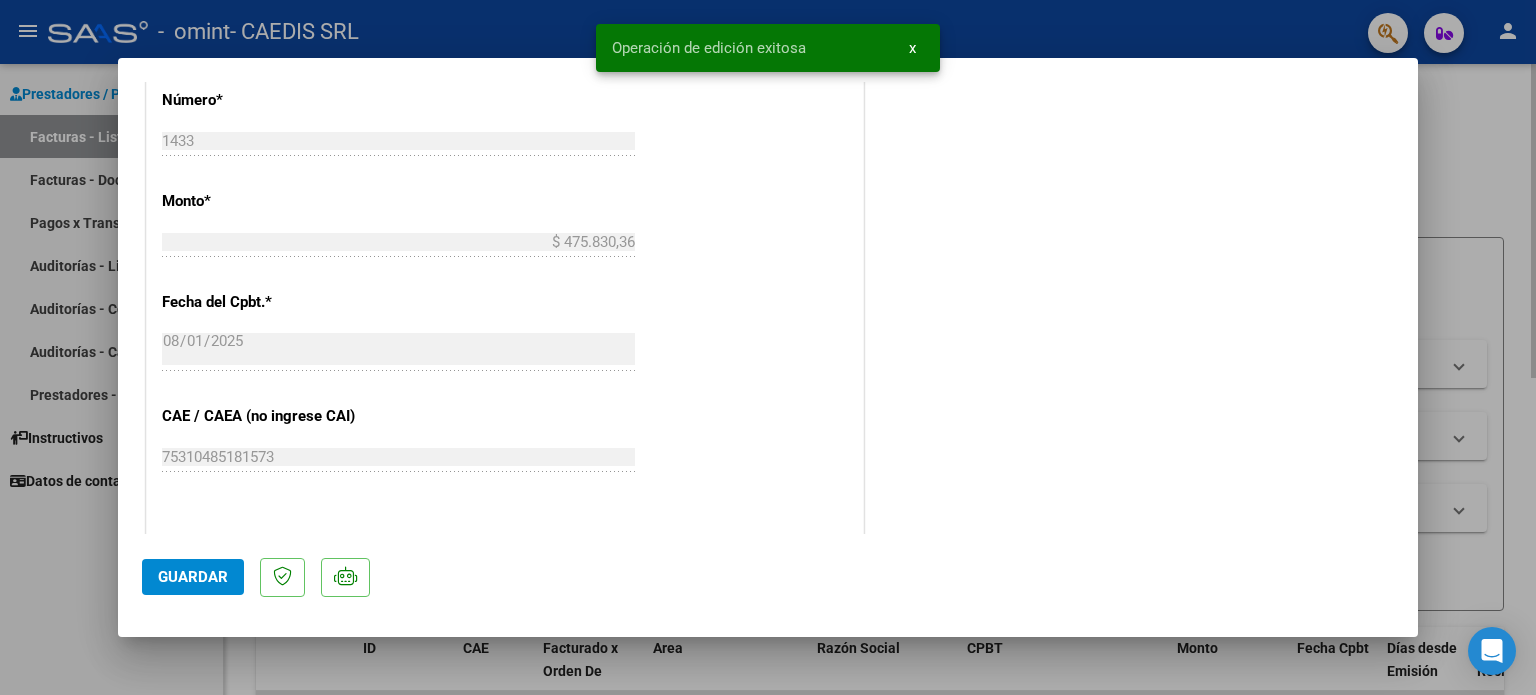 click at bounding box center (768, 347) 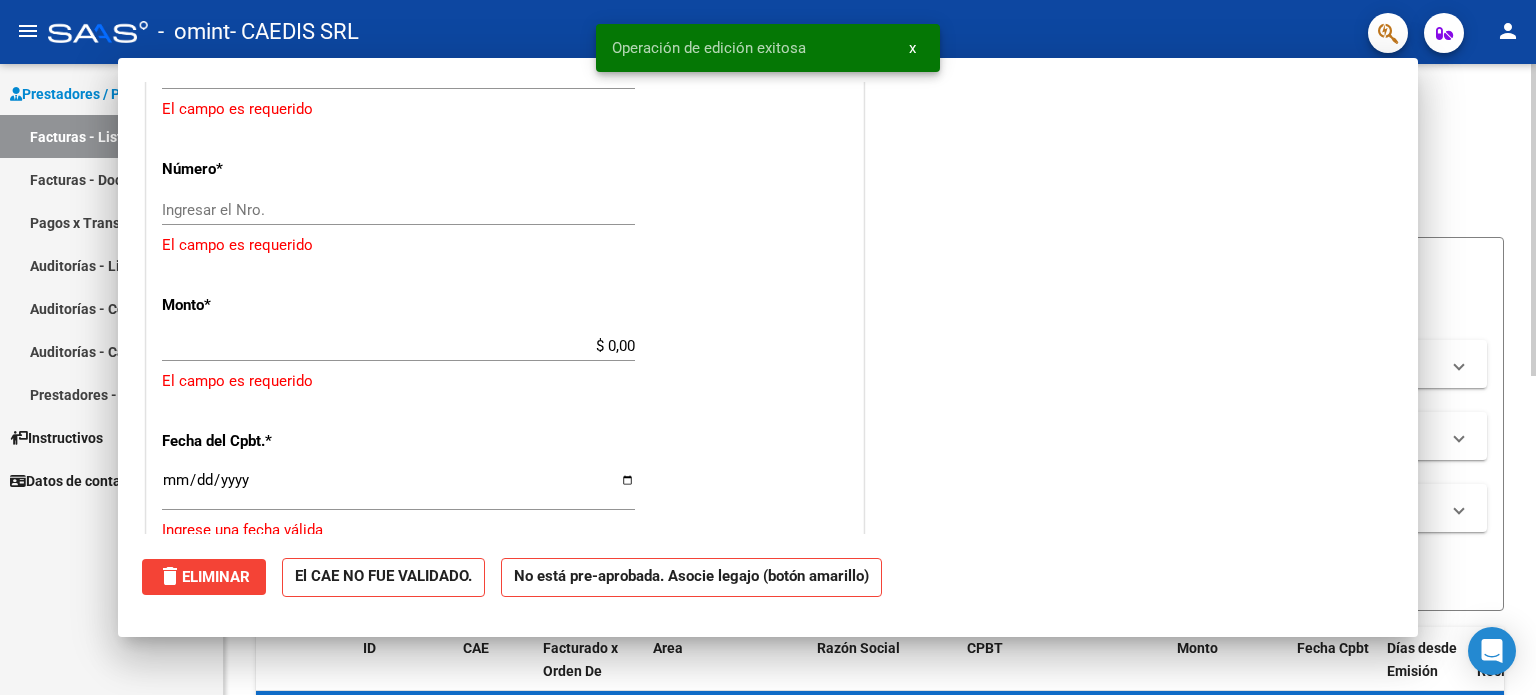scroll, scrollTop: 0, scrollLeft: 0, axis: both 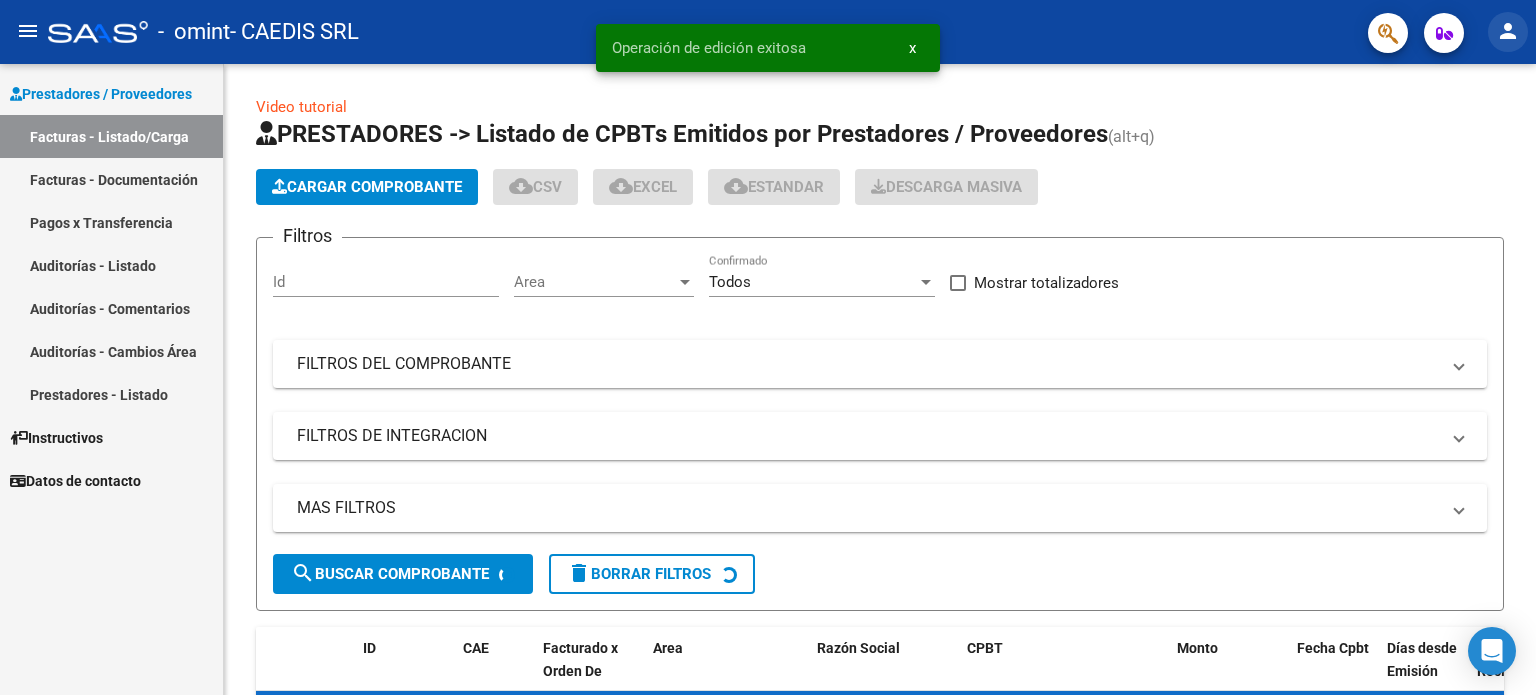click on "person" 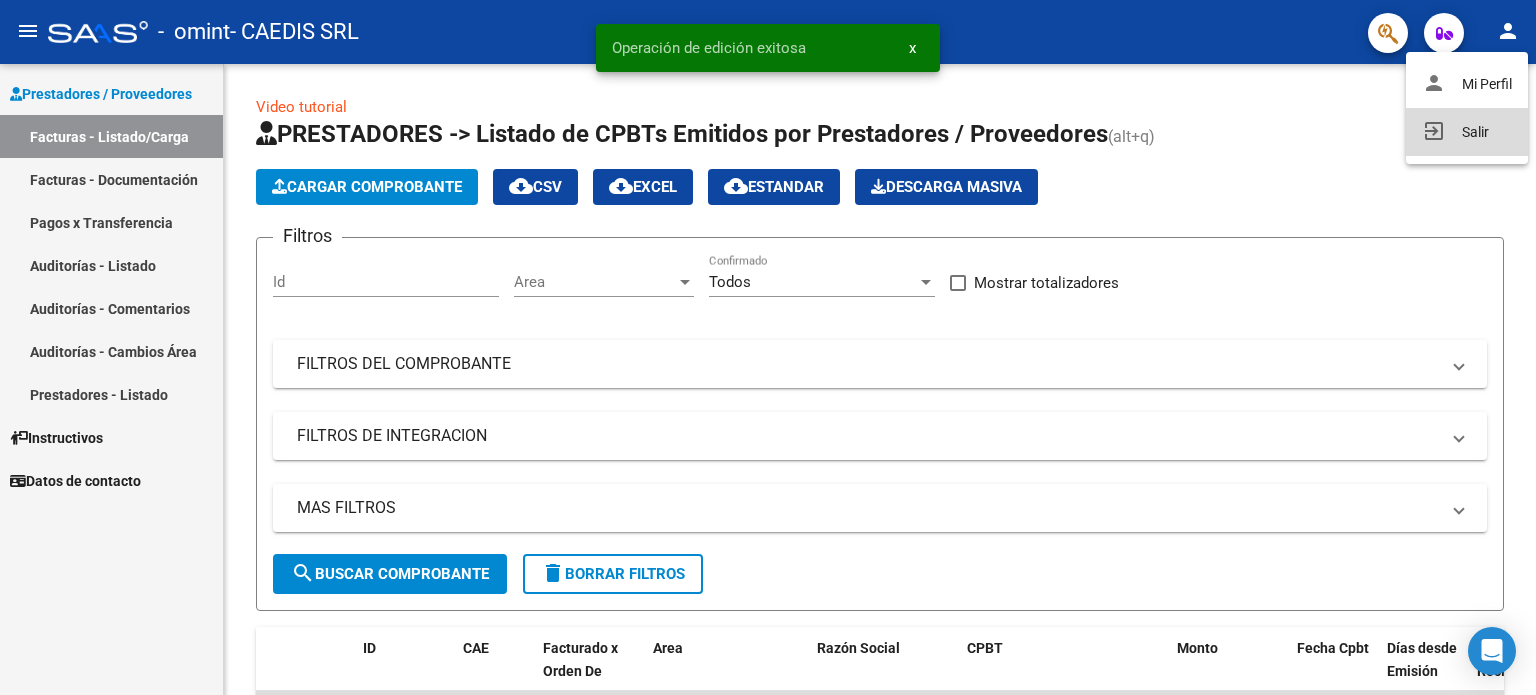 click on "exit_to_app  Salir" at bounding box center (1467, 132) 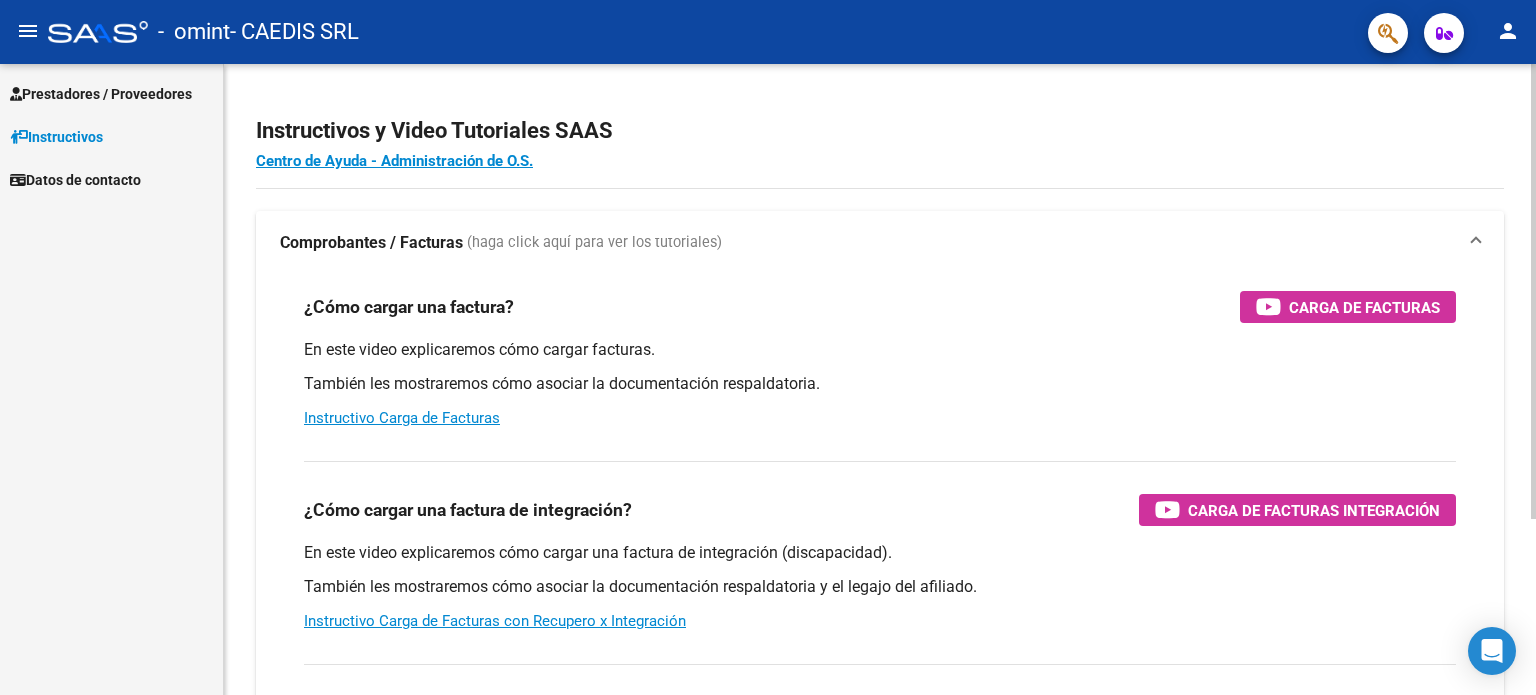 scroll, scrollTop: 0, scrollLeft: 0, axis: both 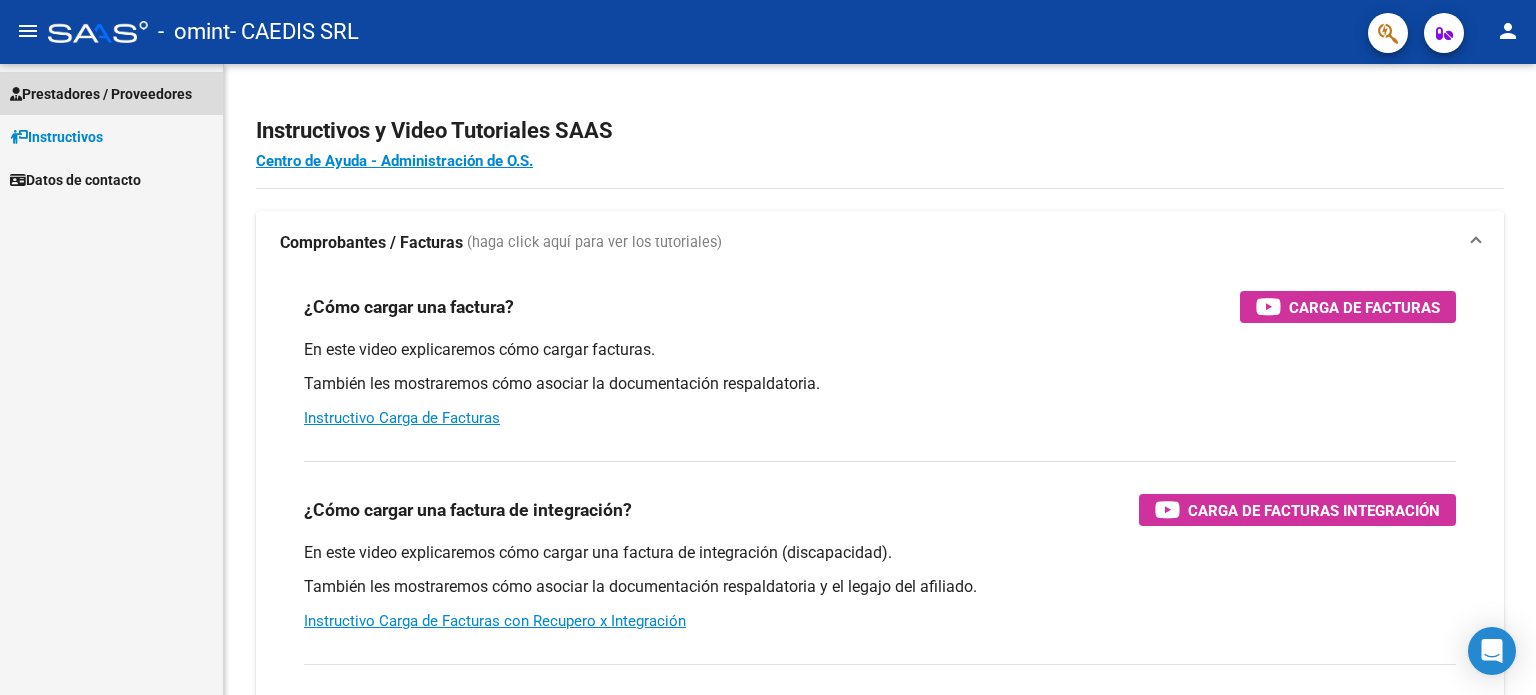 click on "Prestadores / Proveedores" at bounding box center (101, 94) 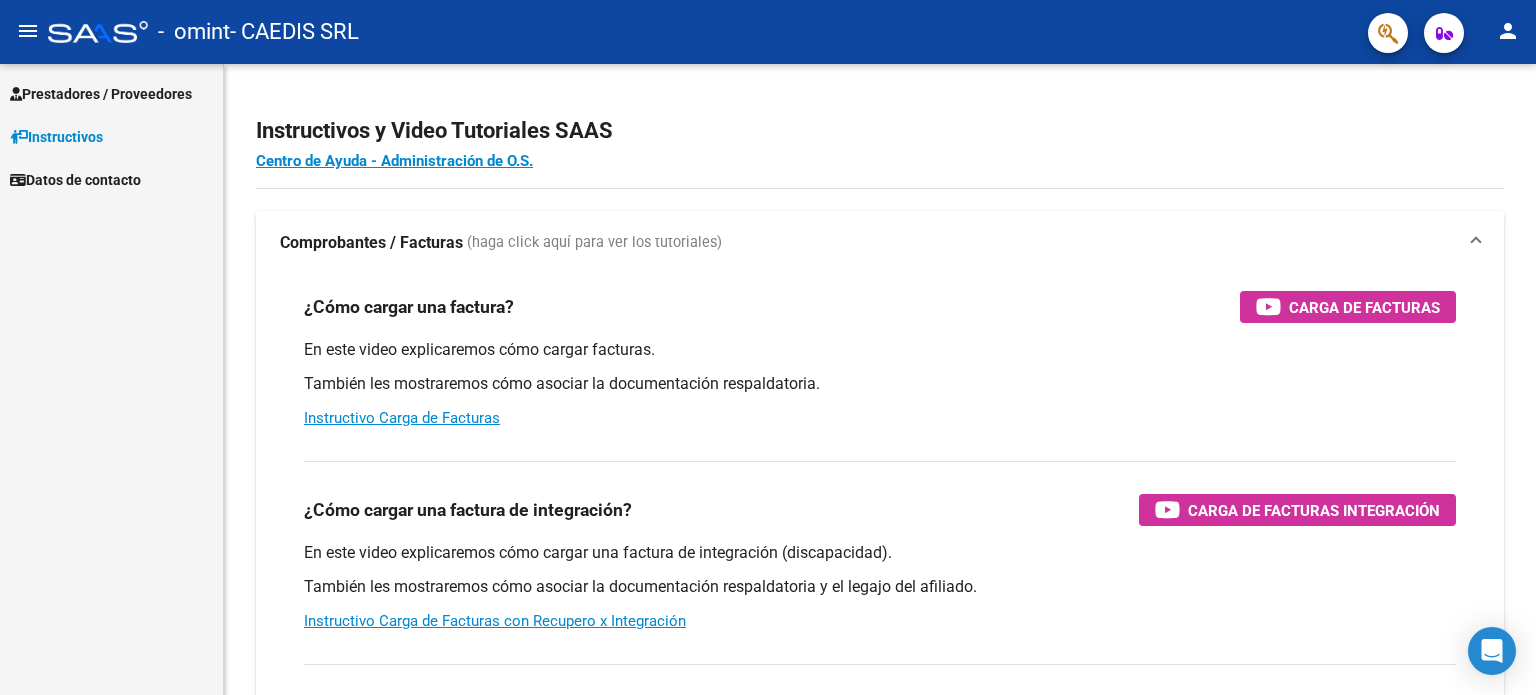 scroll, scrollTop: 0, scrollLeft: 0, axis: both 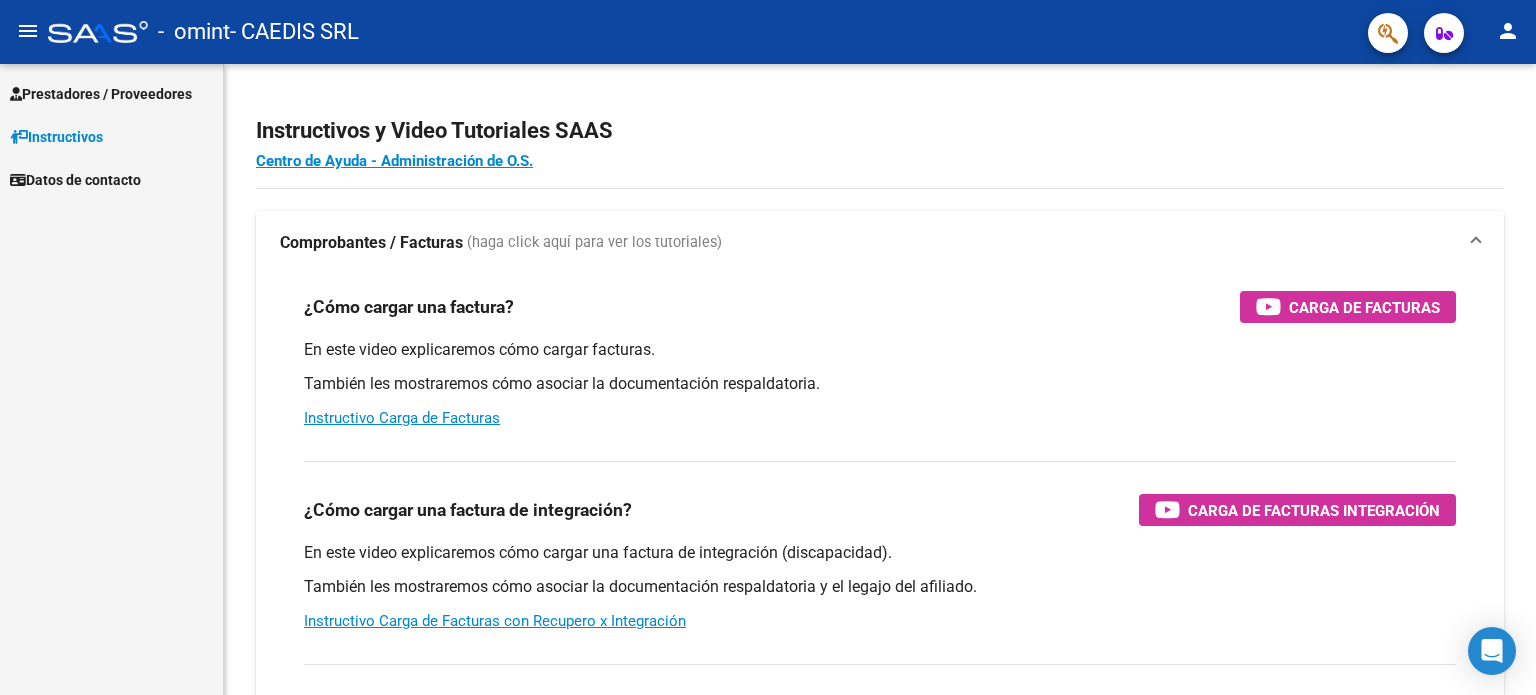 click on "Prestadores / Proveedores" at bounding box center [101, 94] 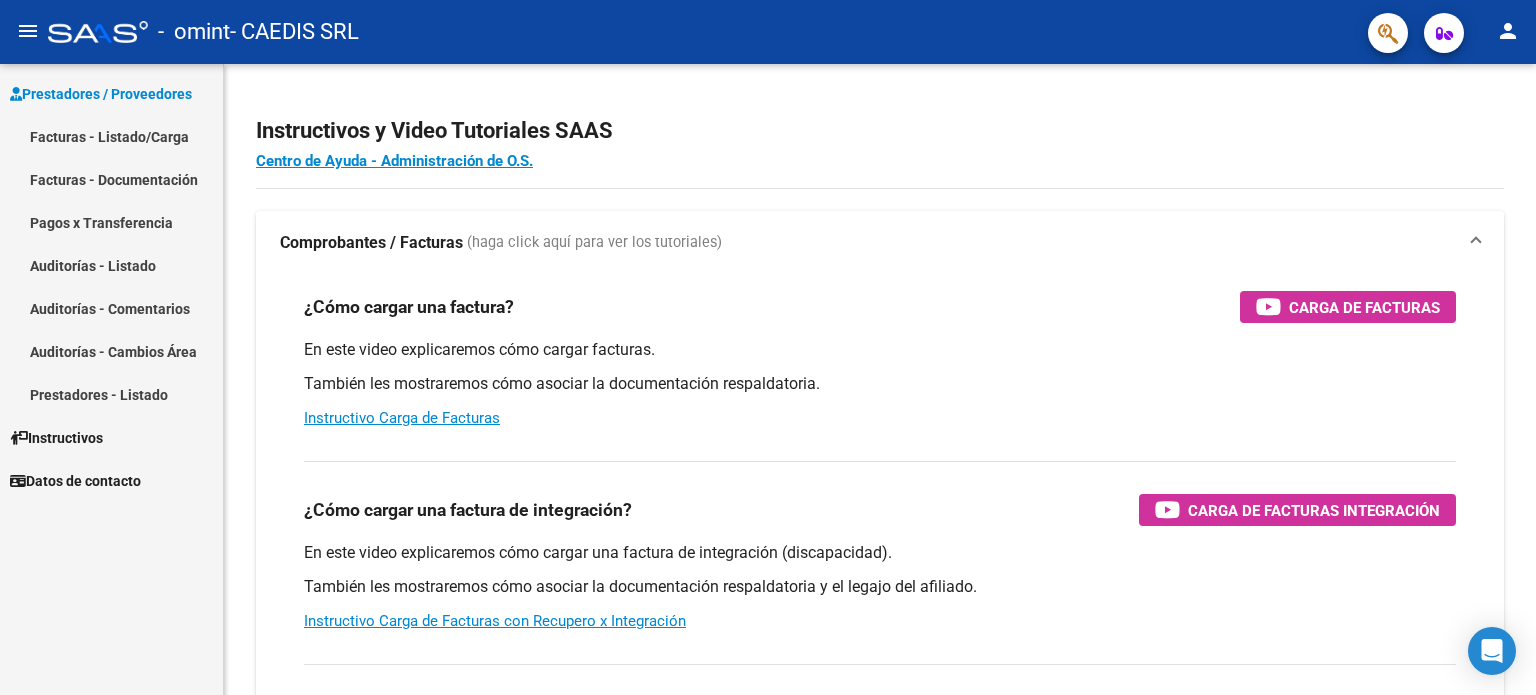 click on "Facturas - Listado/Carga" at bounding box center [111, 136] 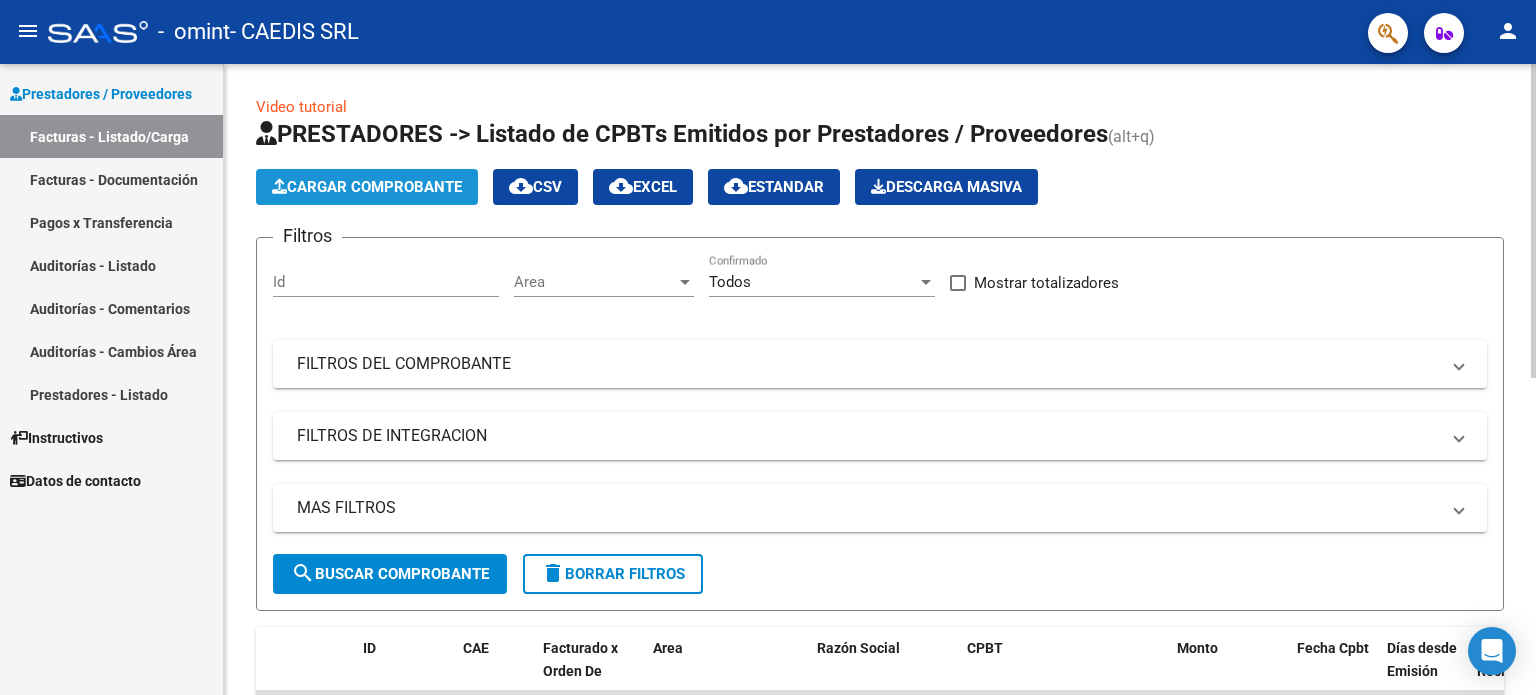 click on "Cargar Comprobante" 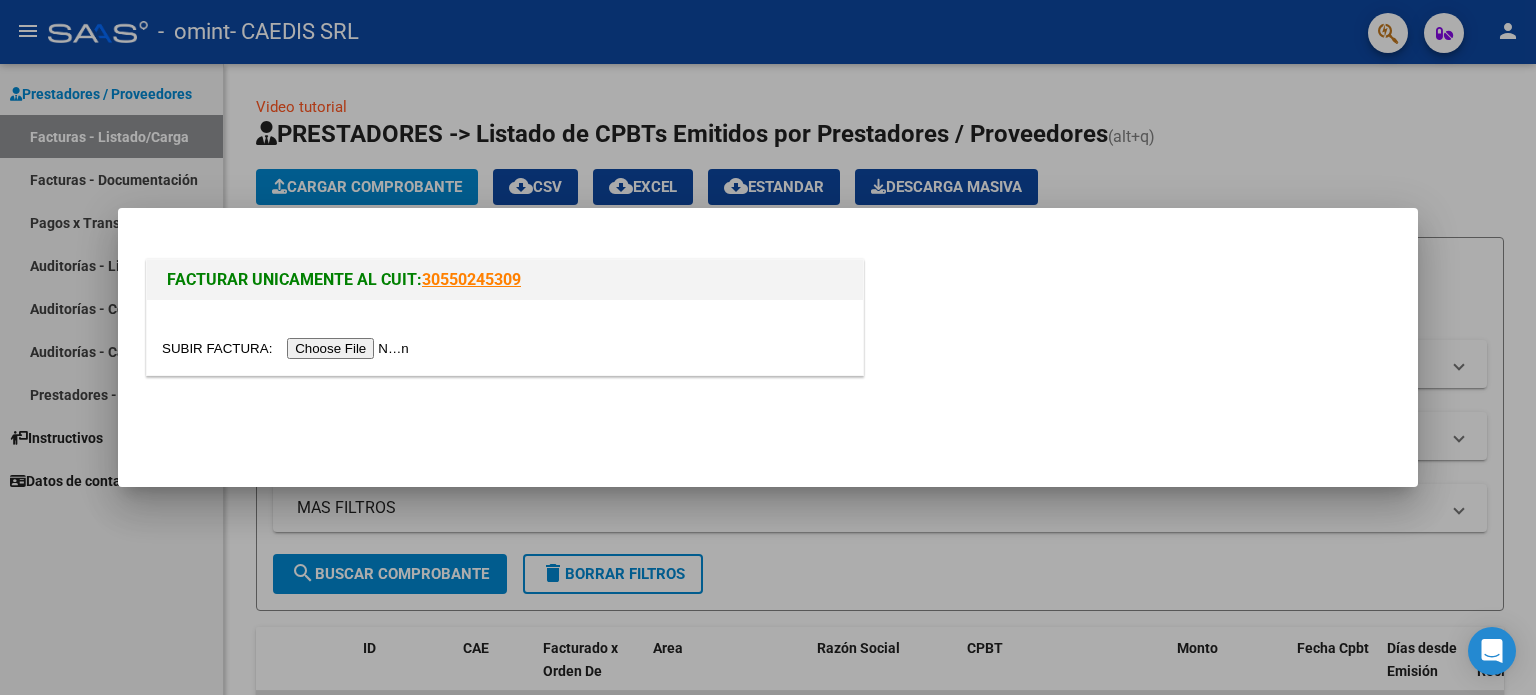 click at bounding box center [288, 348] 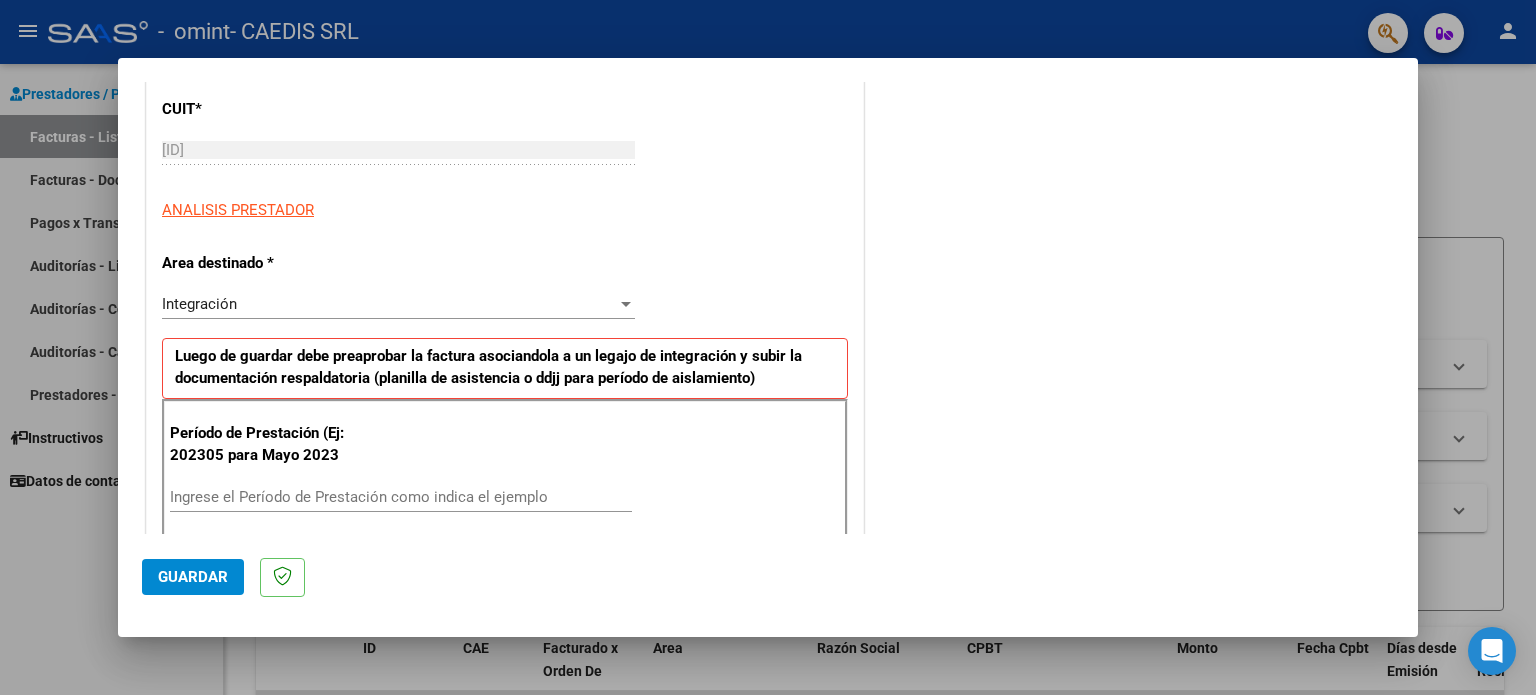 scroll, scrollTop: 300, scrollLeft: 0, axis: vertical 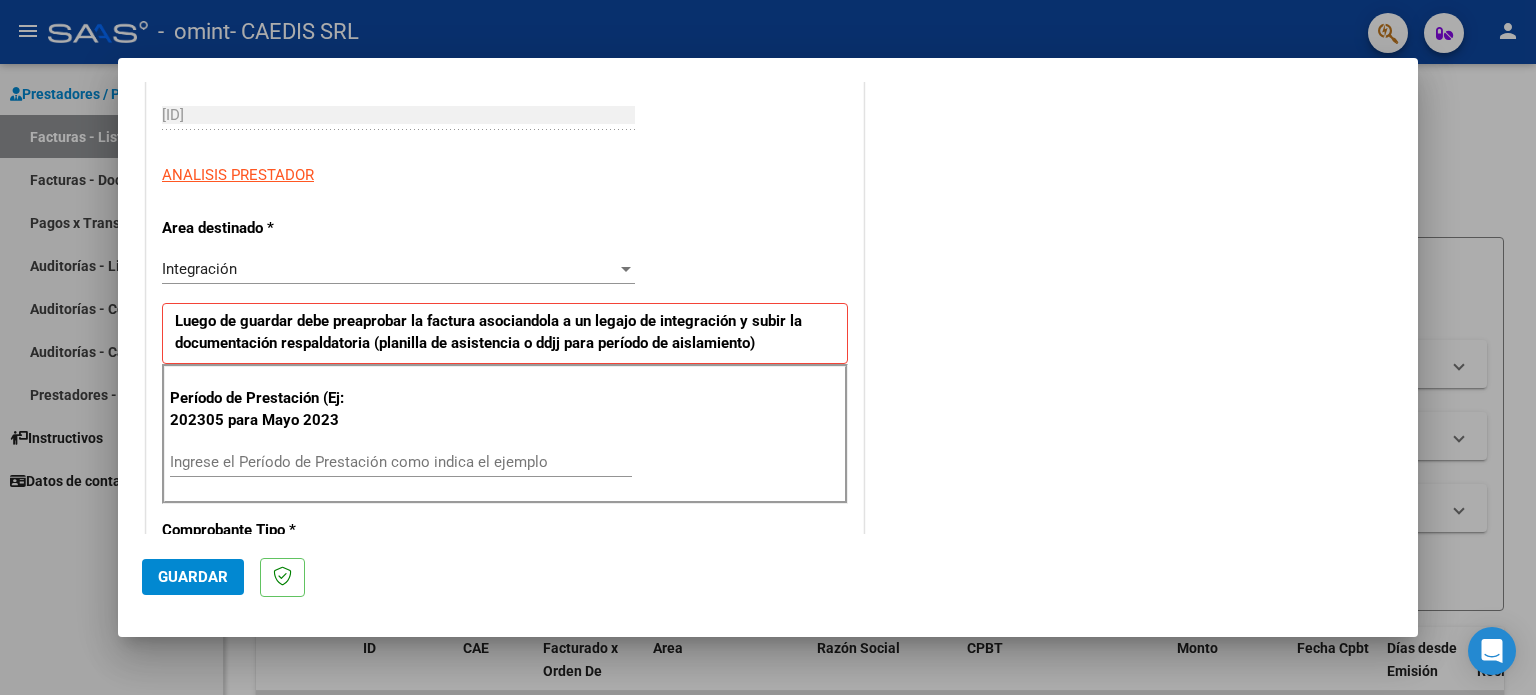 click on "Ingrese el Período de Prestación como indica el ejemplo" at bounding box center [401, 462] 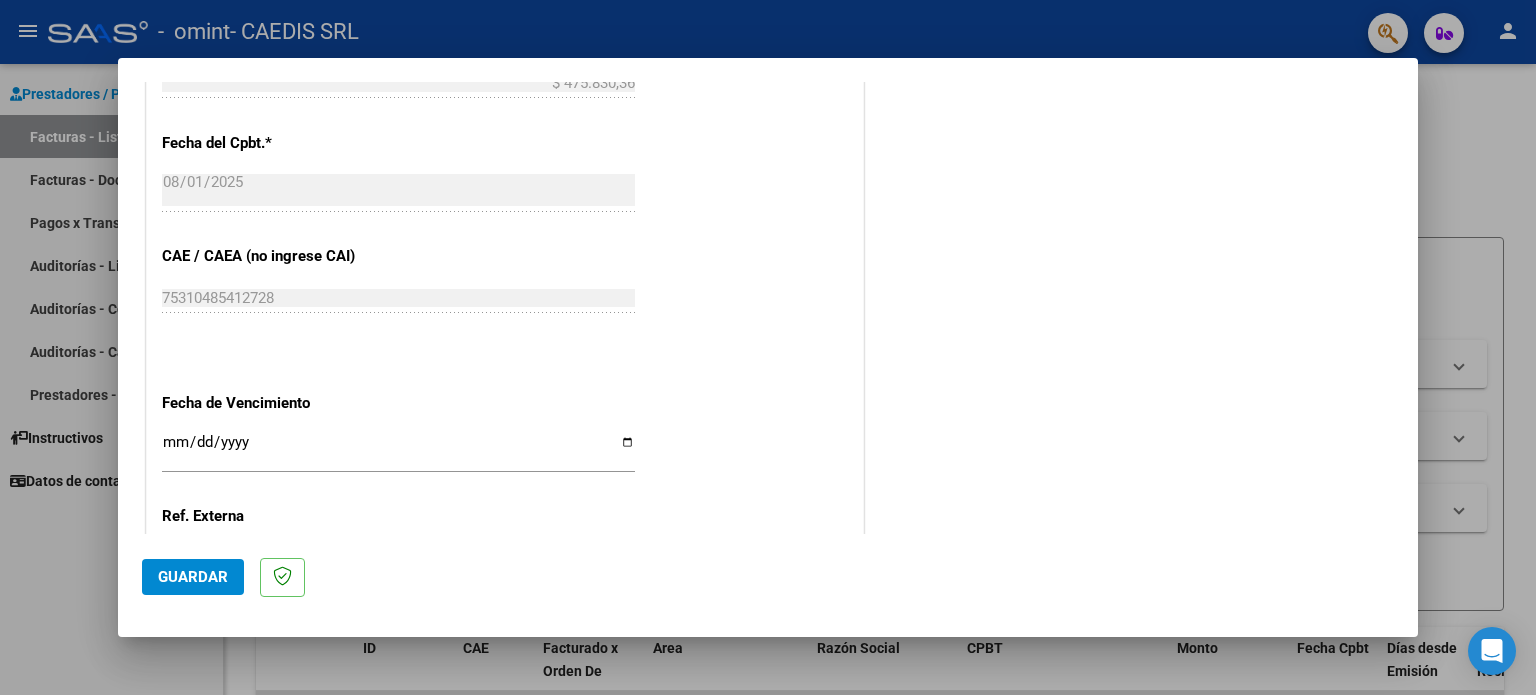 scroll, scrollTop: 1100, scrollLeft: 0, axis: vertical 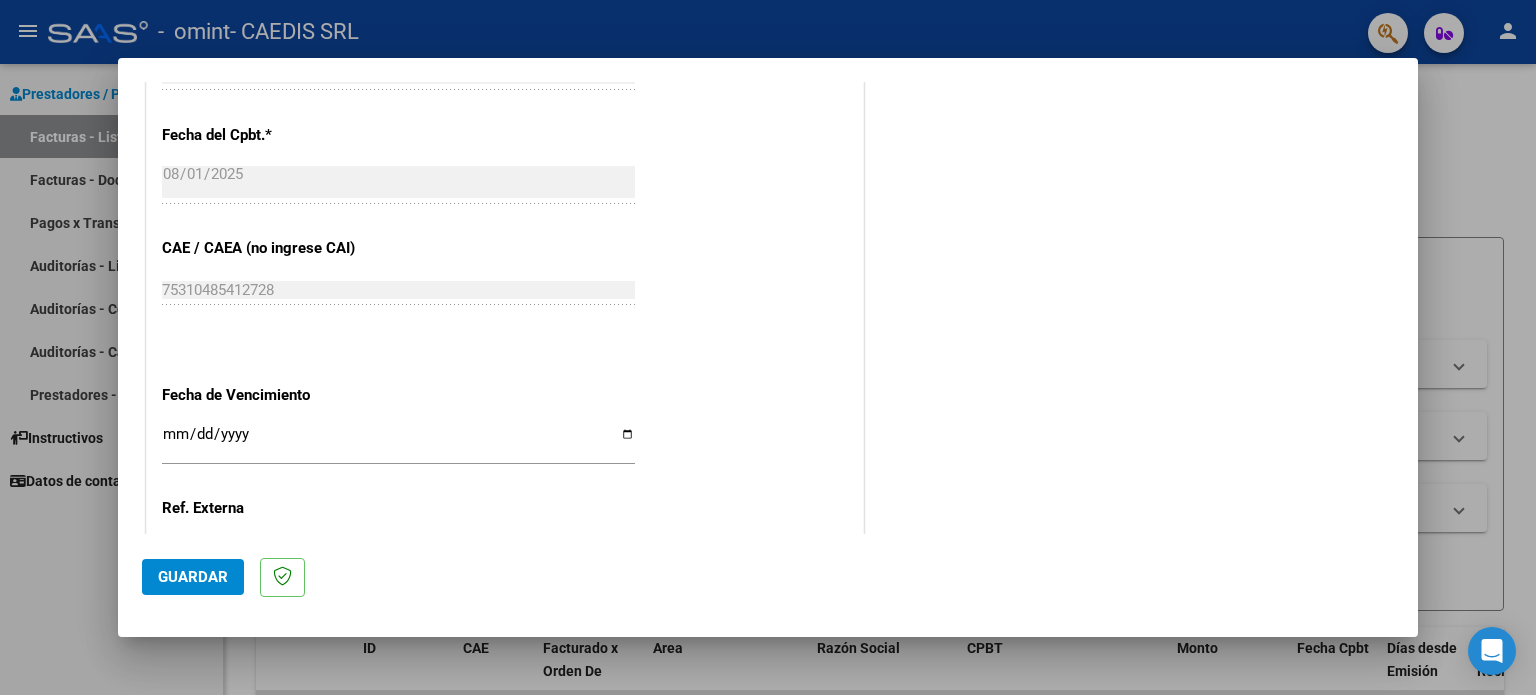 type on "202507" 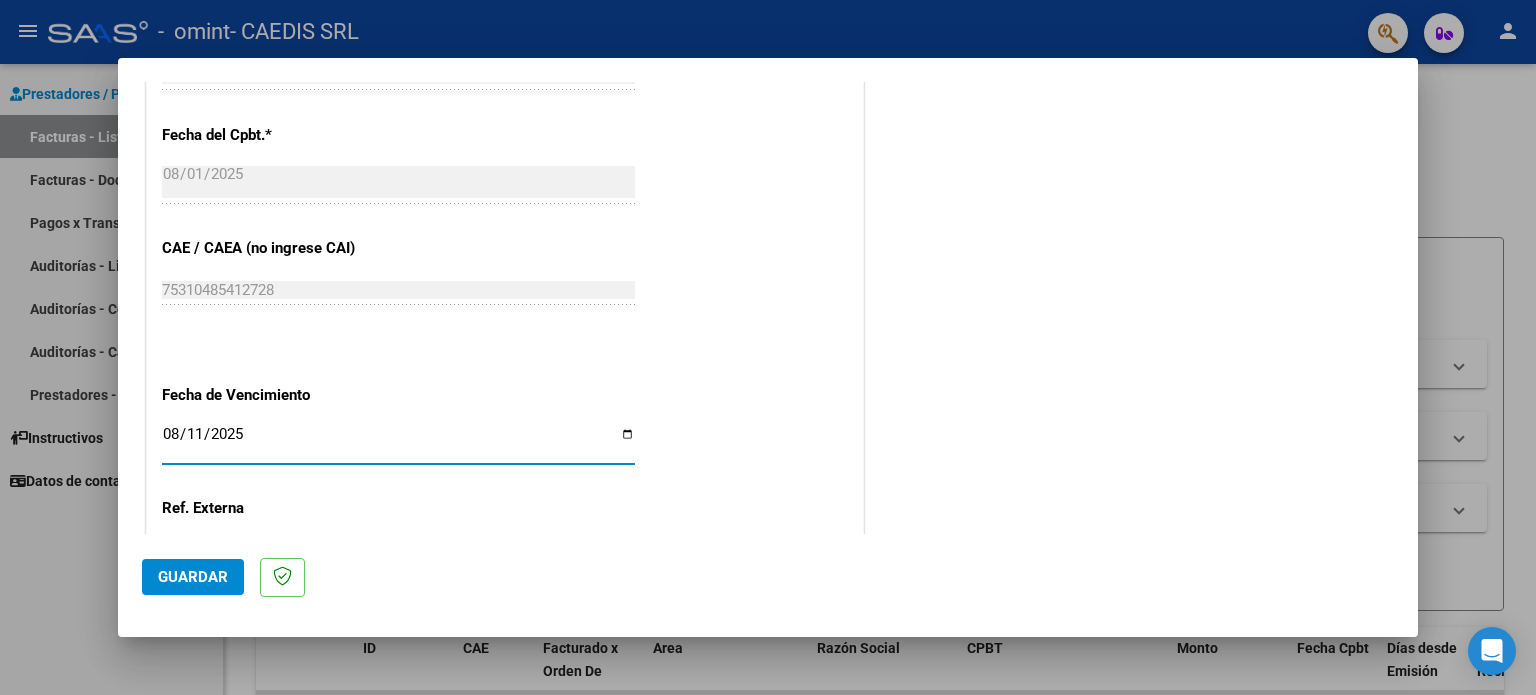 type on "2025-08-11" 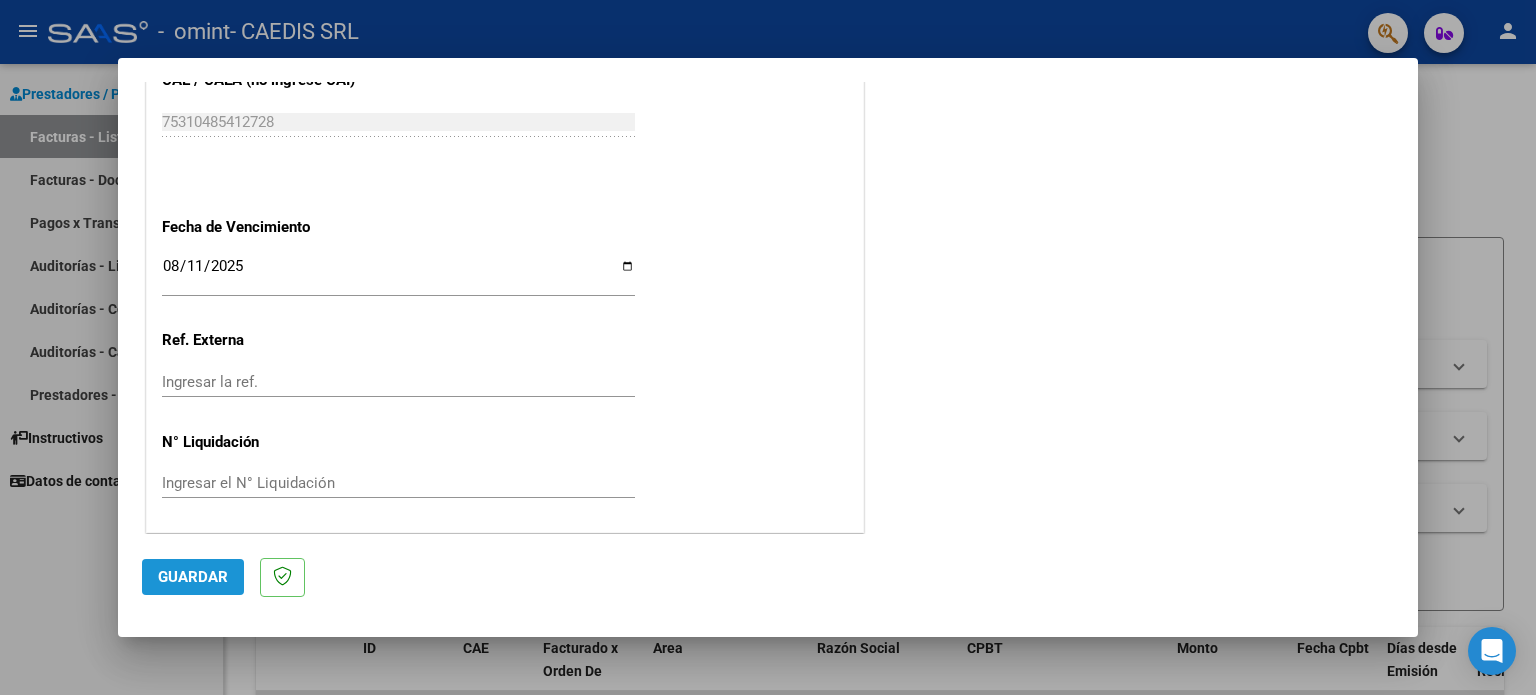 click on "Guardar" 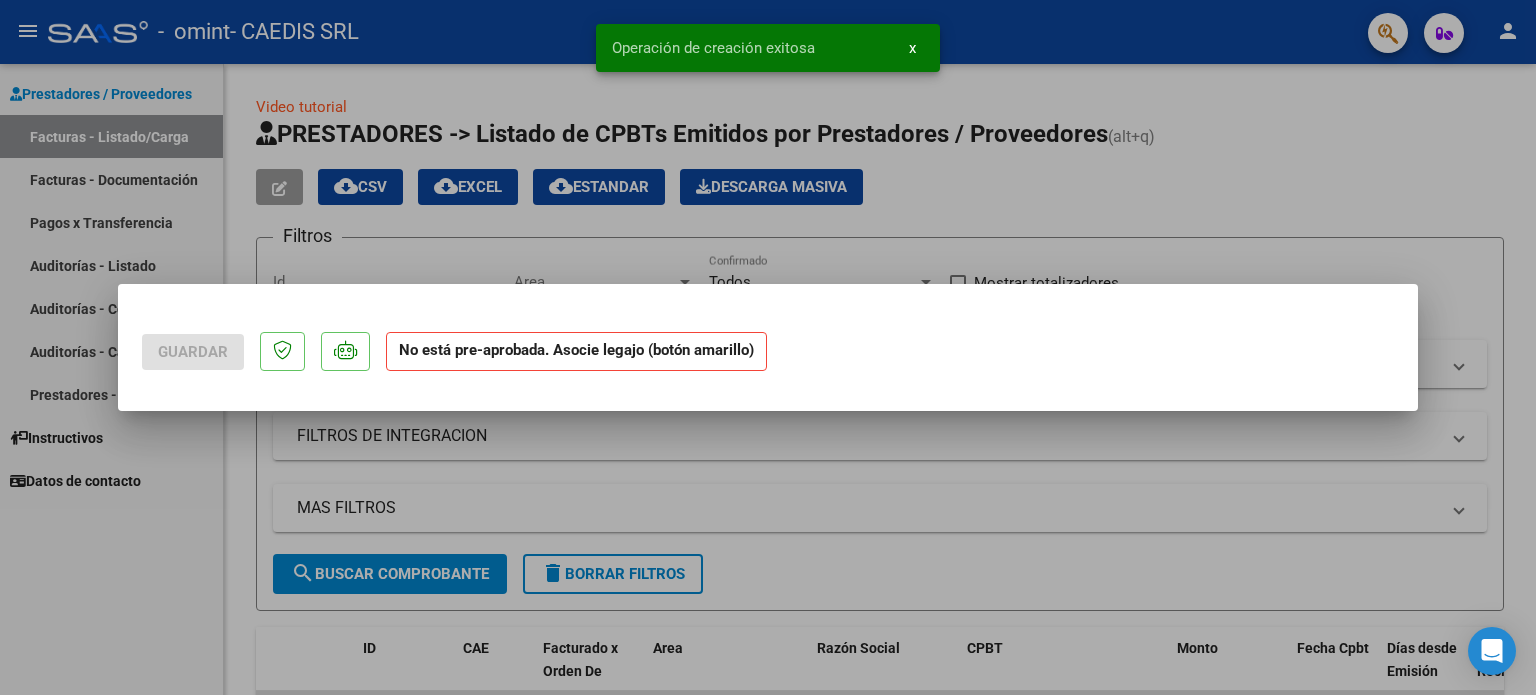 scroll, scrollTop: 0, scrollLeft: 0, axis: both 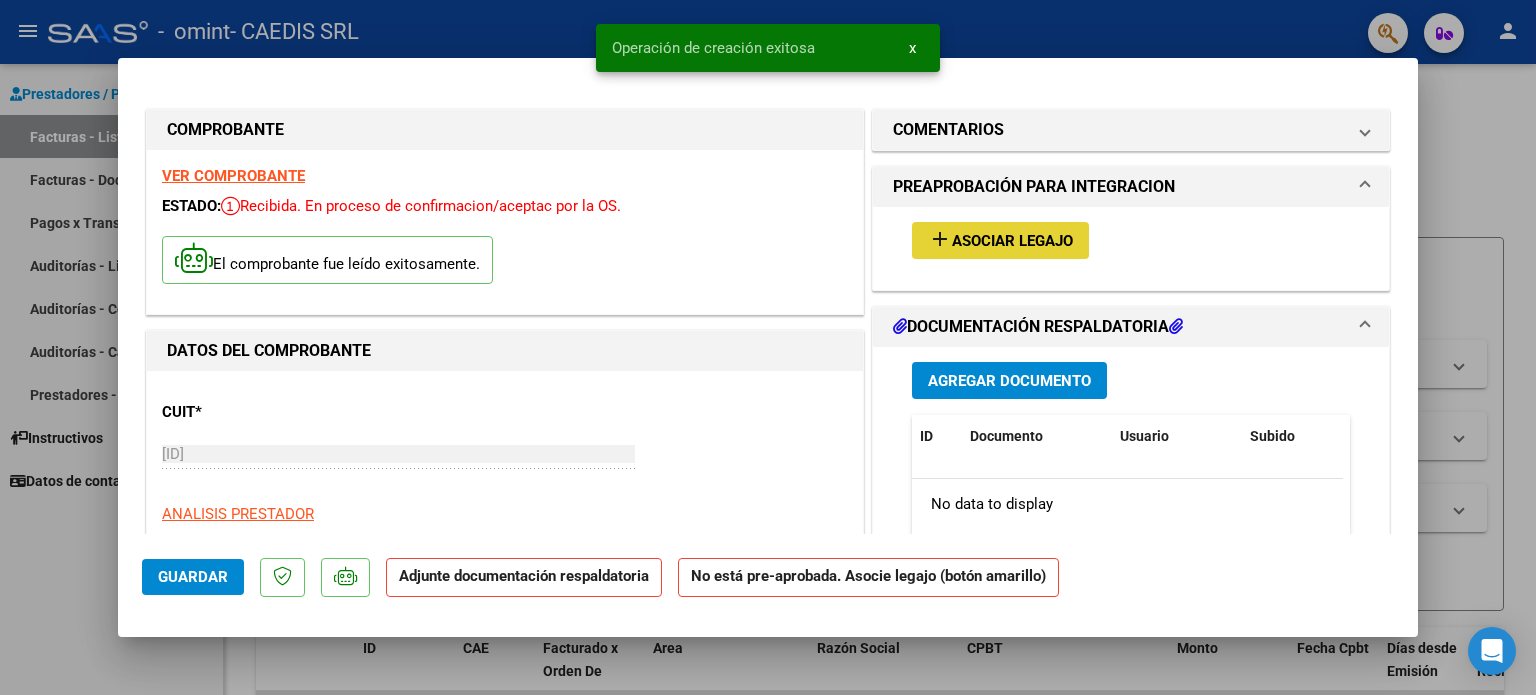 click on "Asociar Legajo" at bounding box center [1012, 241] 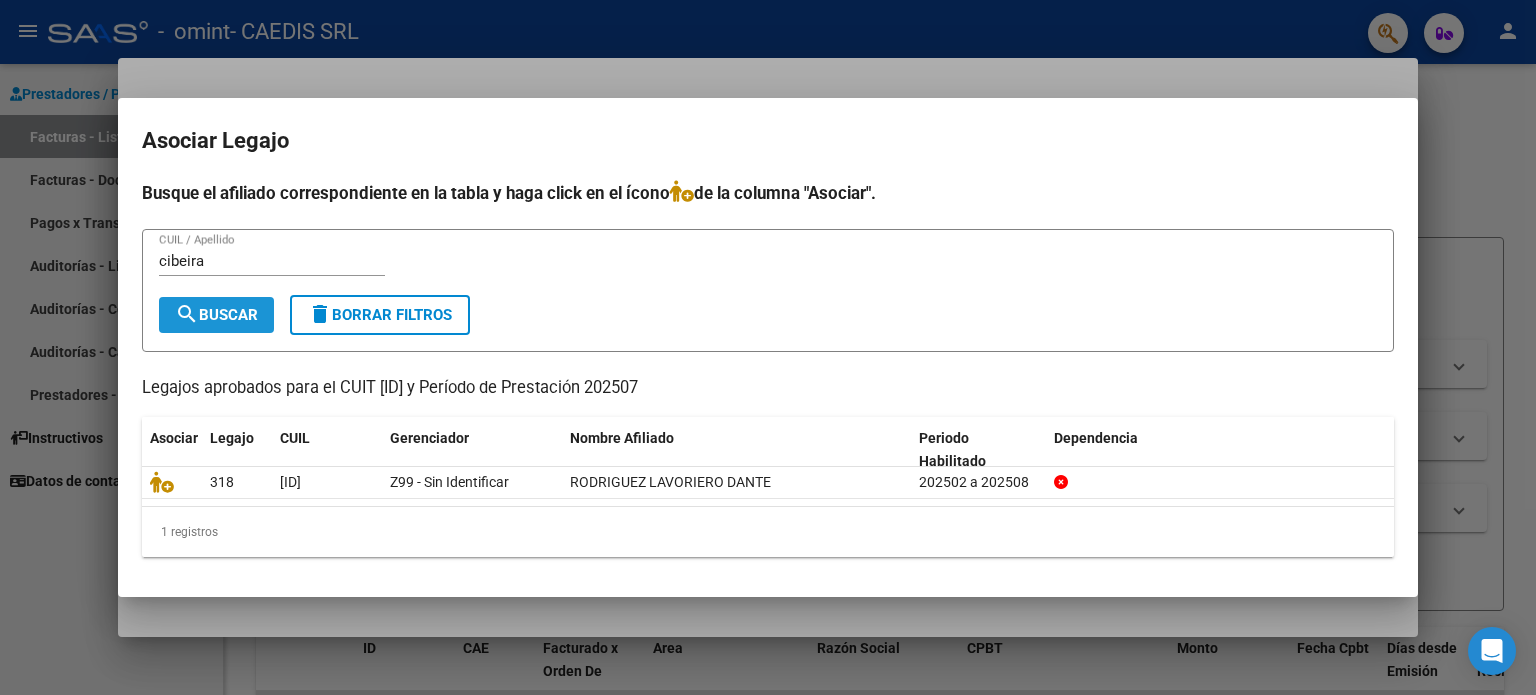 click on "search  Buscar" at bounding box center [216, 315] 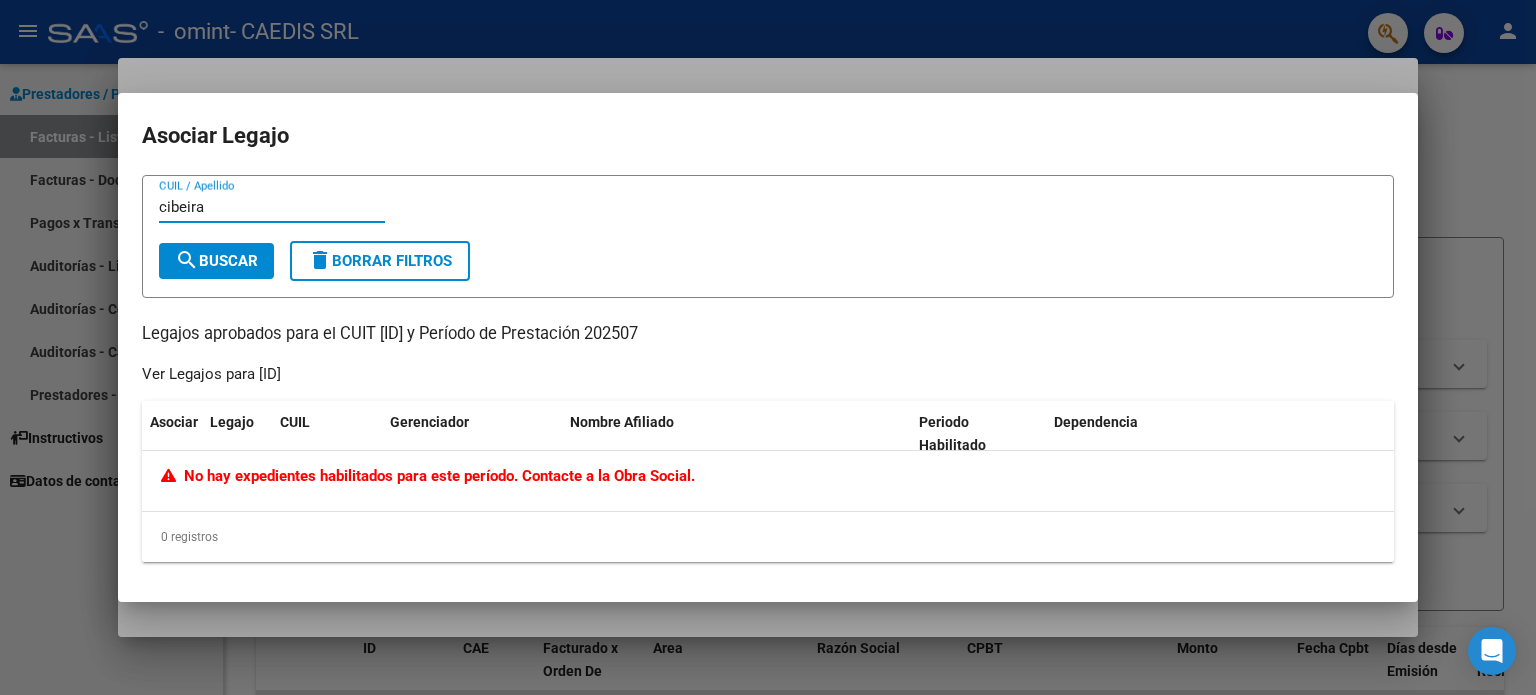 drag, startPoint x: 219, startPoint y: 207, endPoint x: 58, endPoint y: 193, distance: 161.60754 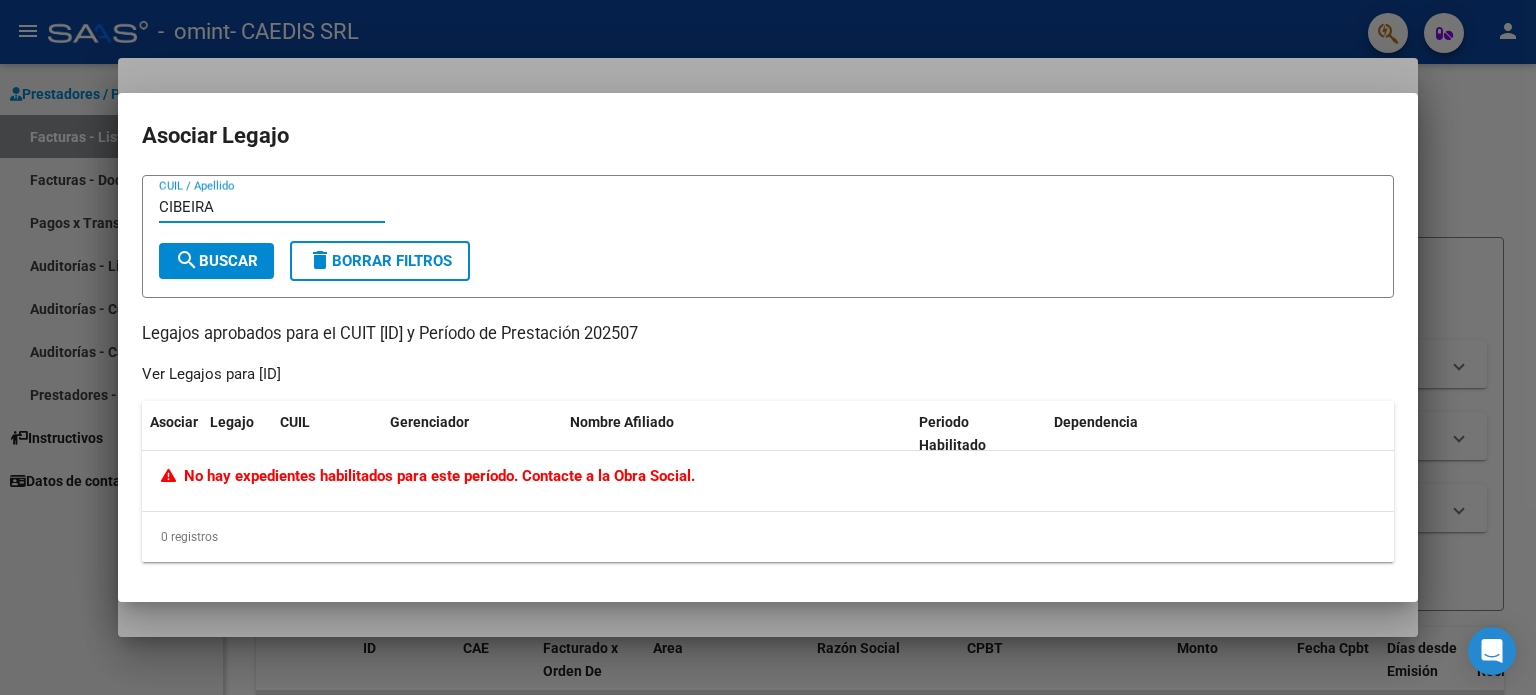 type on "CIBEIRA" 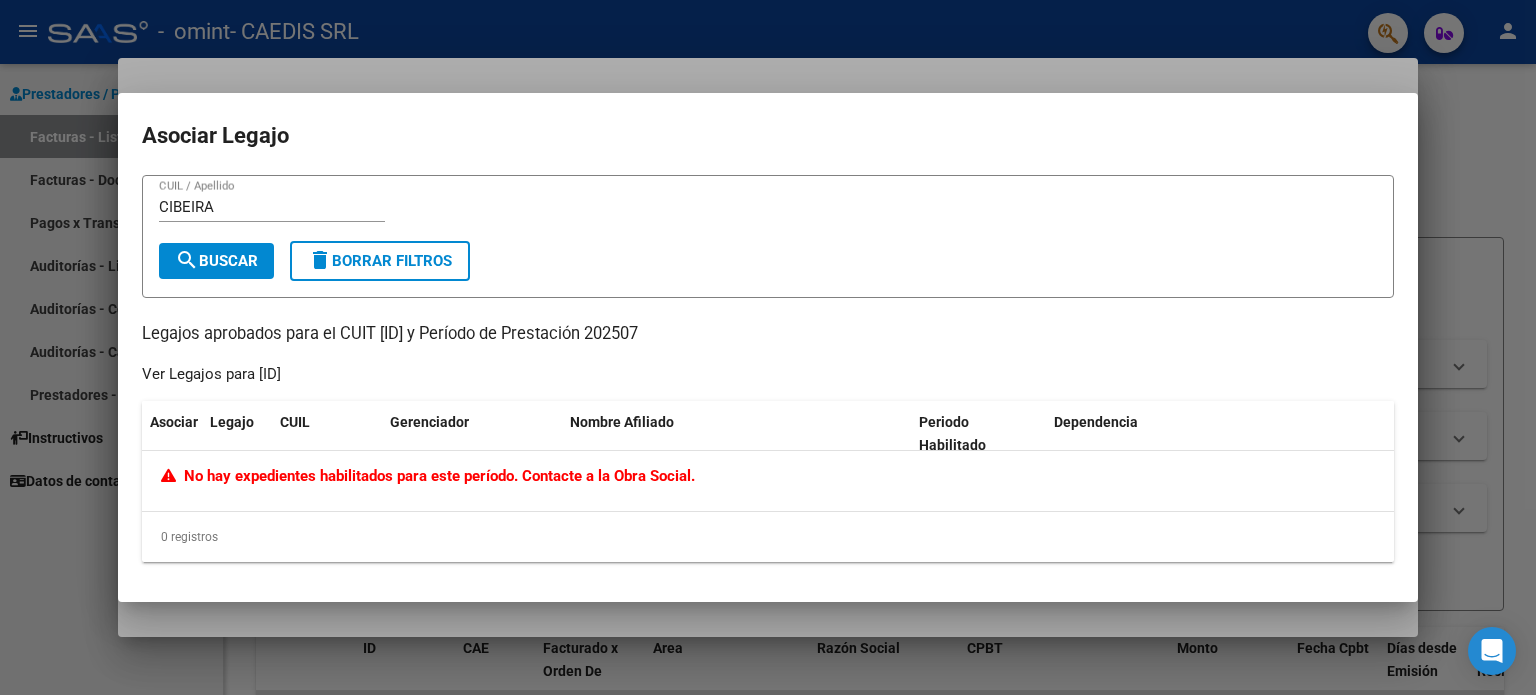 click on "CIBEIRA CUIL / Apellido search  Buscar  delete  Borrar Filtros" at bounding box center [768, 236] 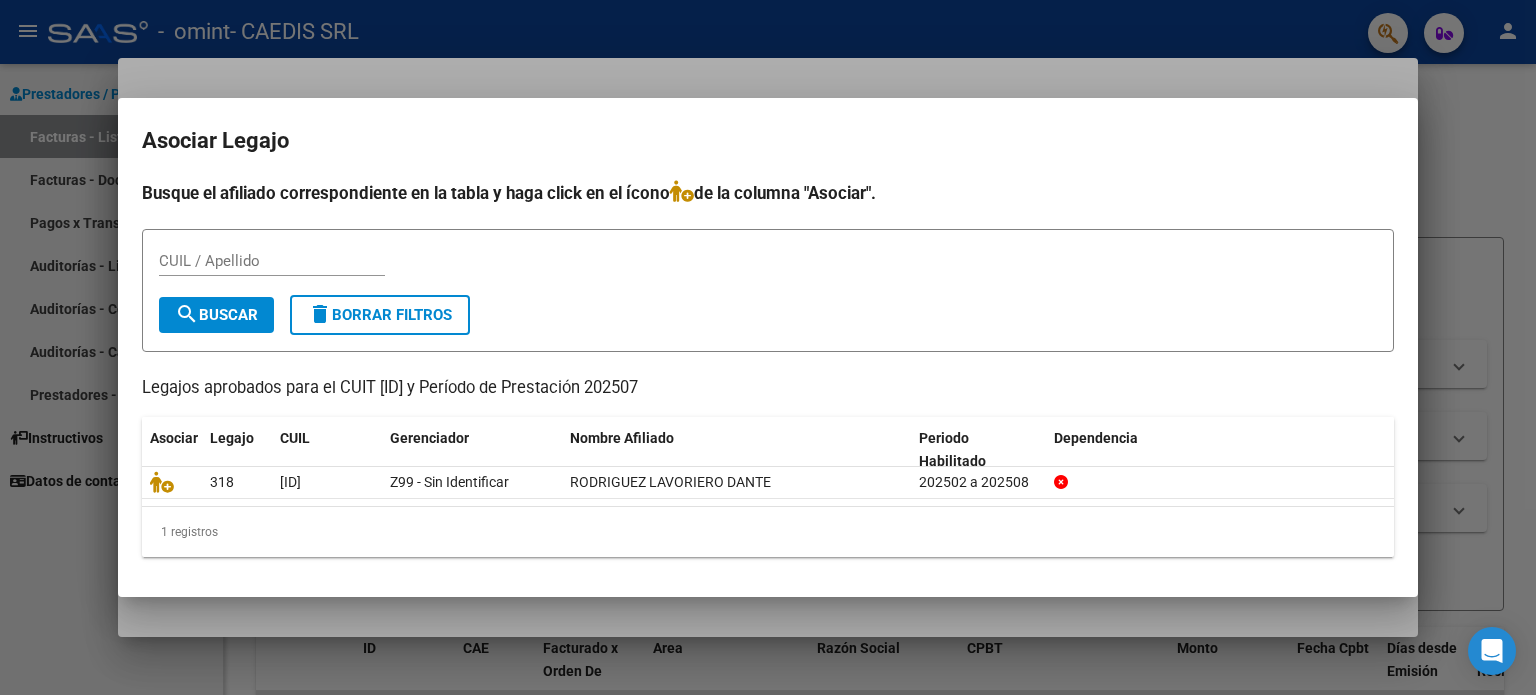 click at bounding box center (768, 347) 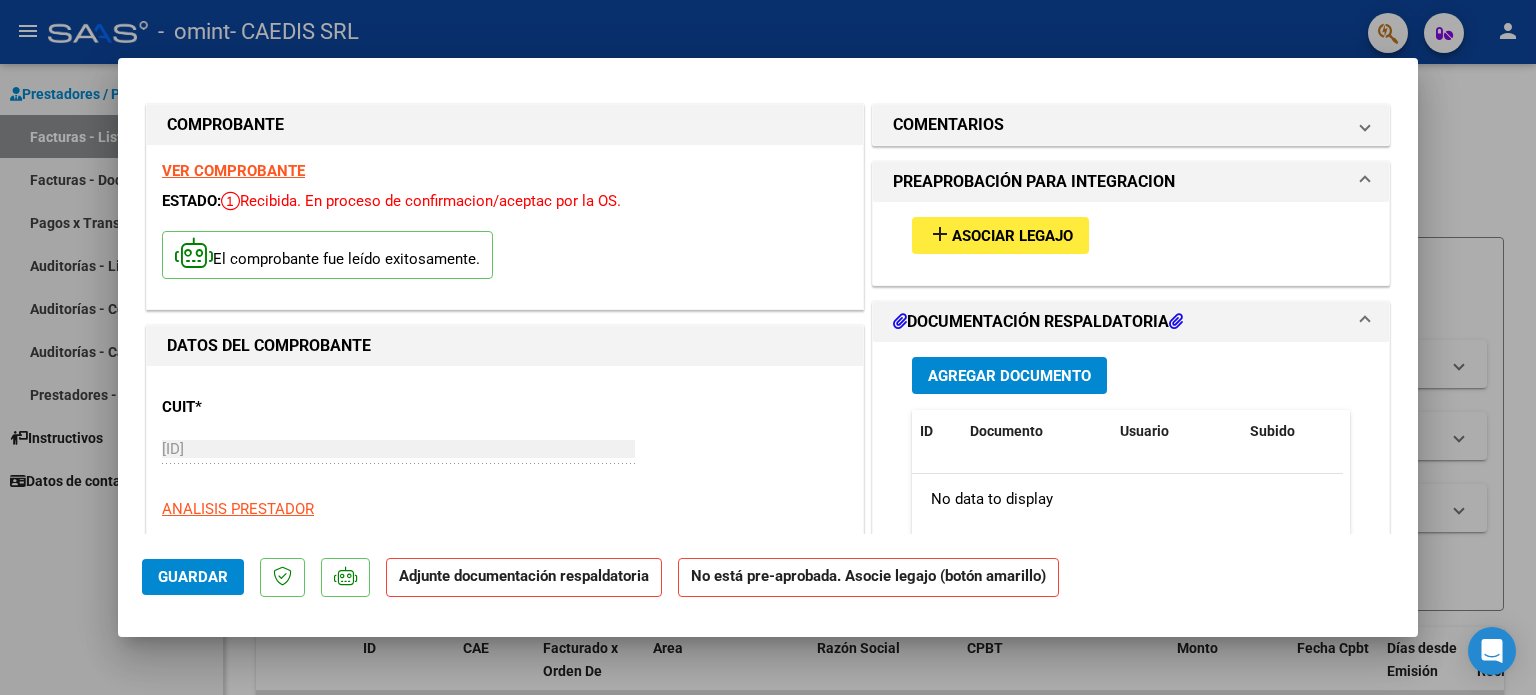 scroll, scrollTop: 0, scrollLeft: 0, axis: both 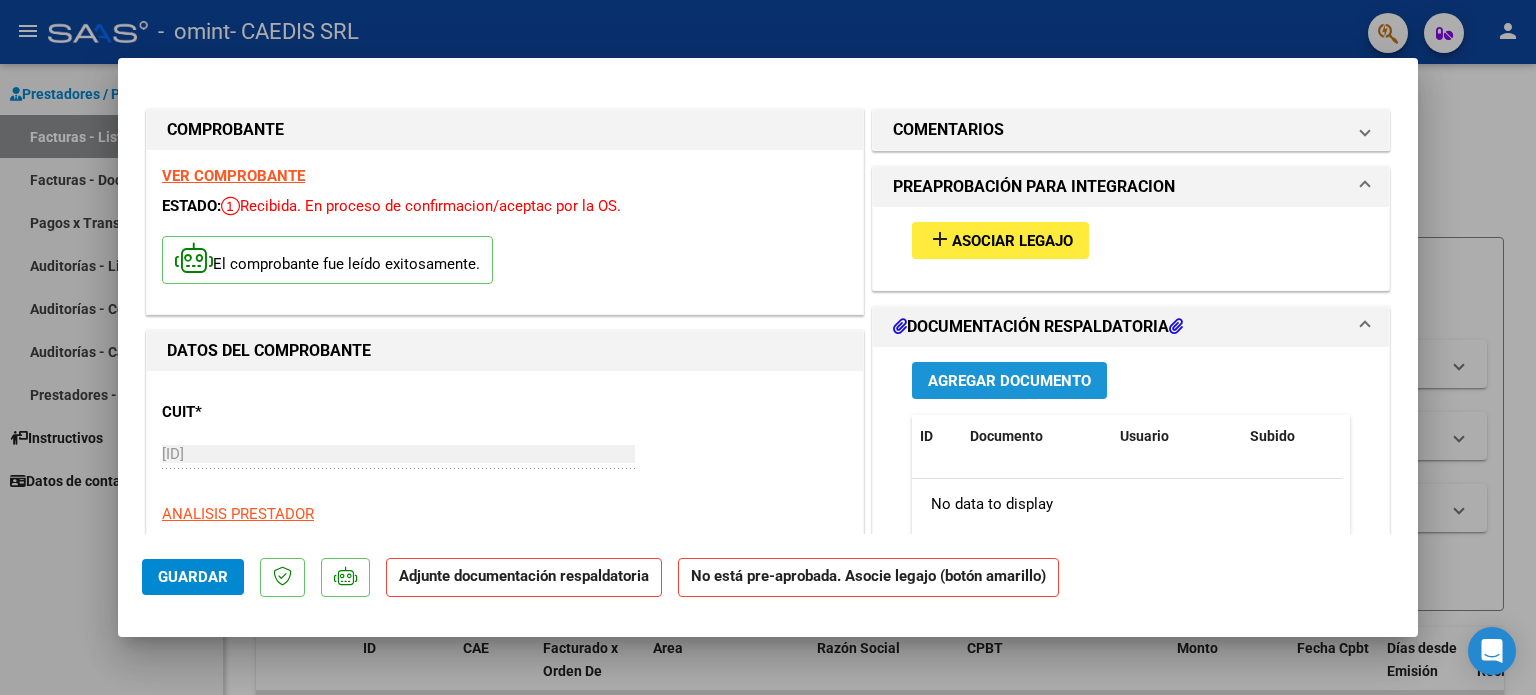 click on "Agregar Documento" at bounding box center (1009, 381) 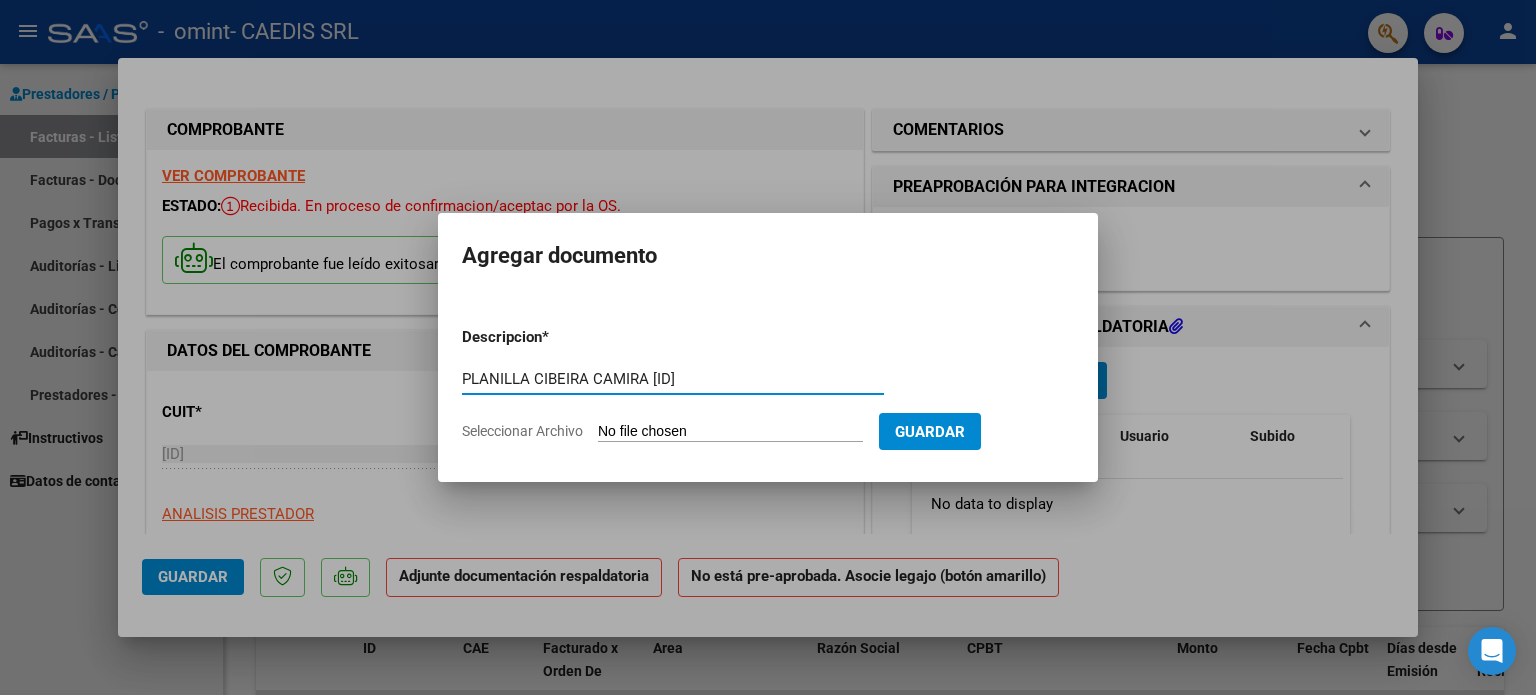 type on "PLANILLA CIBEIRA CAMIRA [ID]" 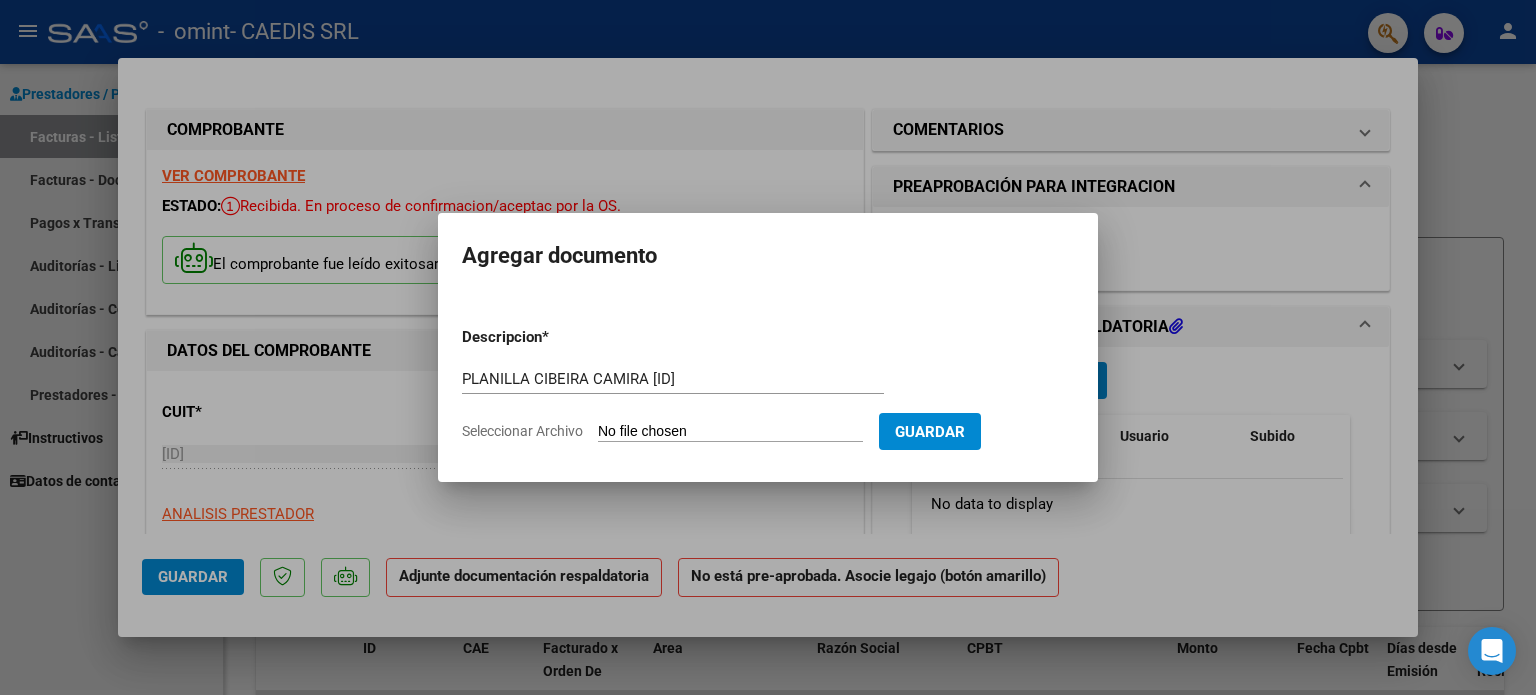 type on "C:\fakepath\PLANILLA CIBEIRA CAMILA [ID].pdf" 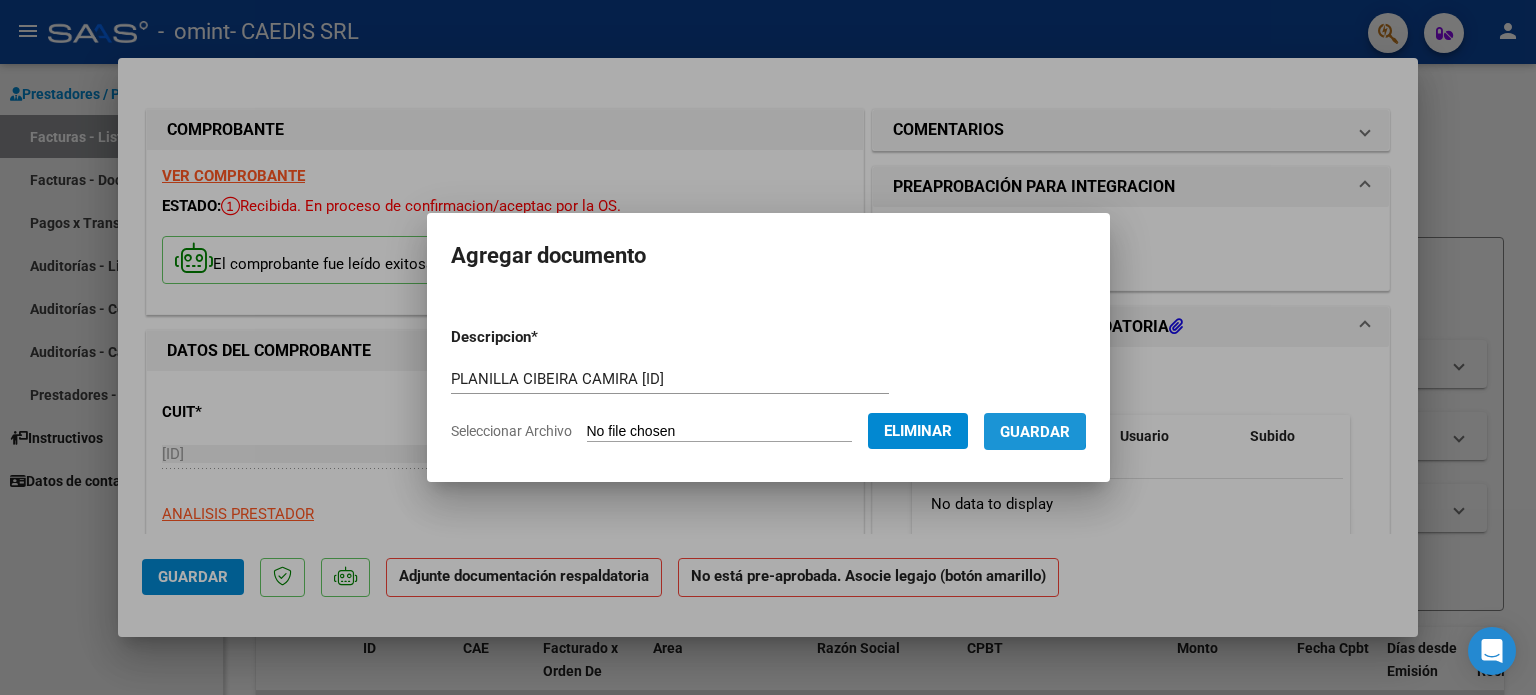 click on "Guardar" at bounding box center (1035, 432) 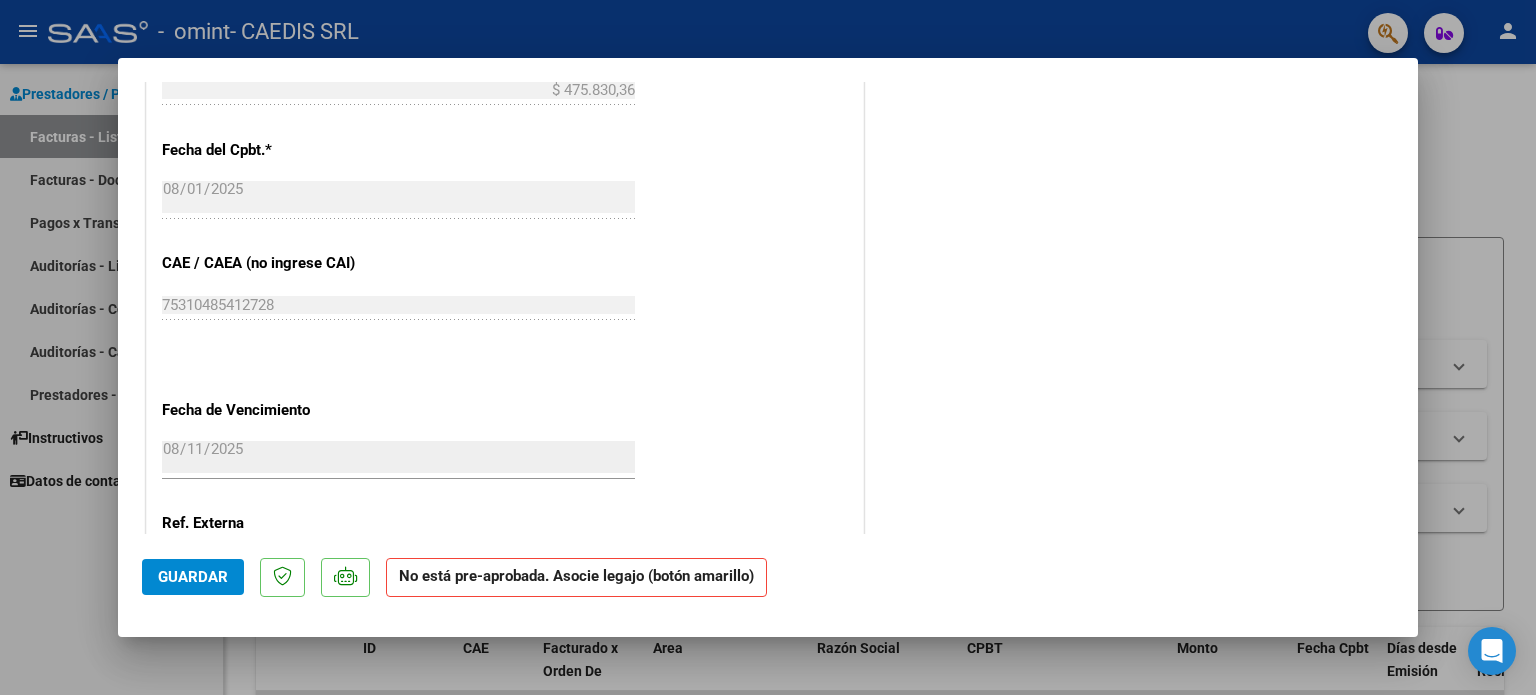 scroll, scrollTop: 1283, scrollLeft: 0, axis: vertical 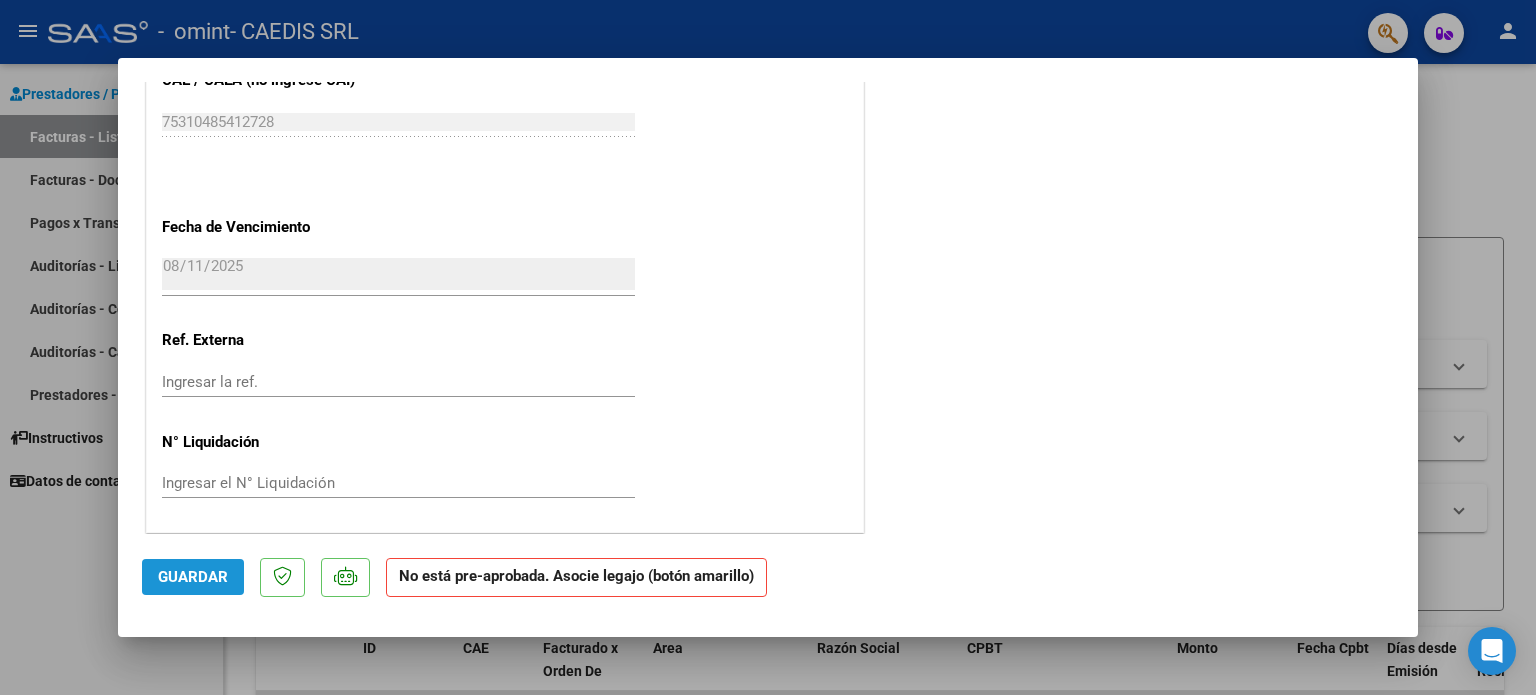click on "Guardar" 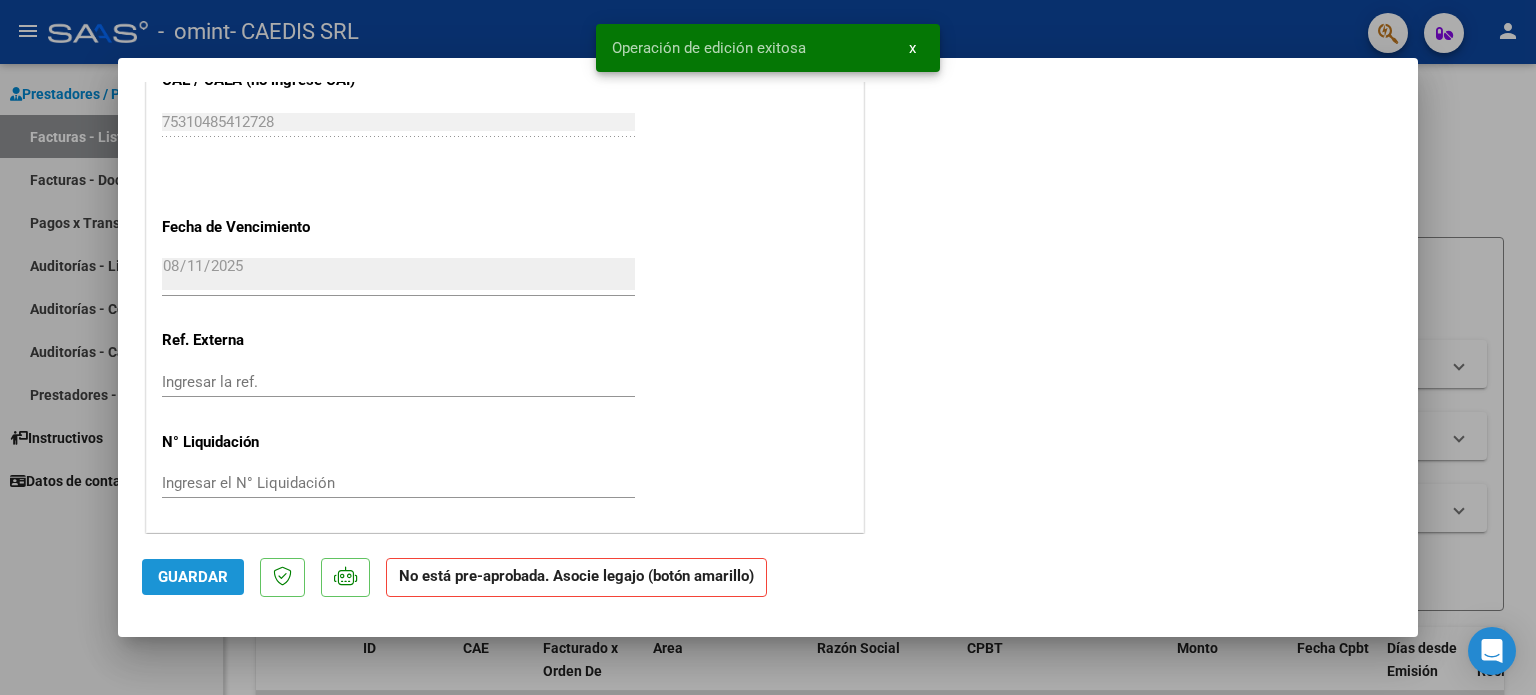 click on "Guardar" 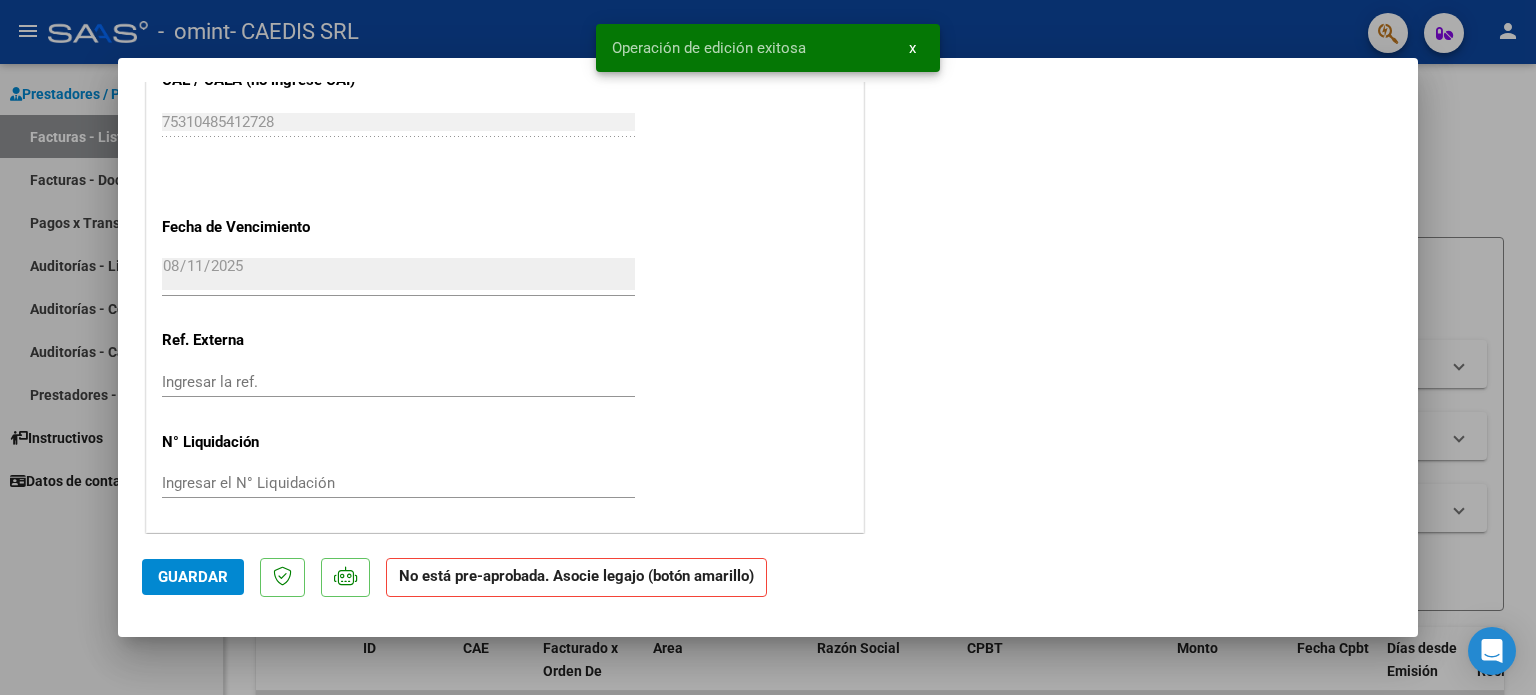 click at bounding box center (768, 347) 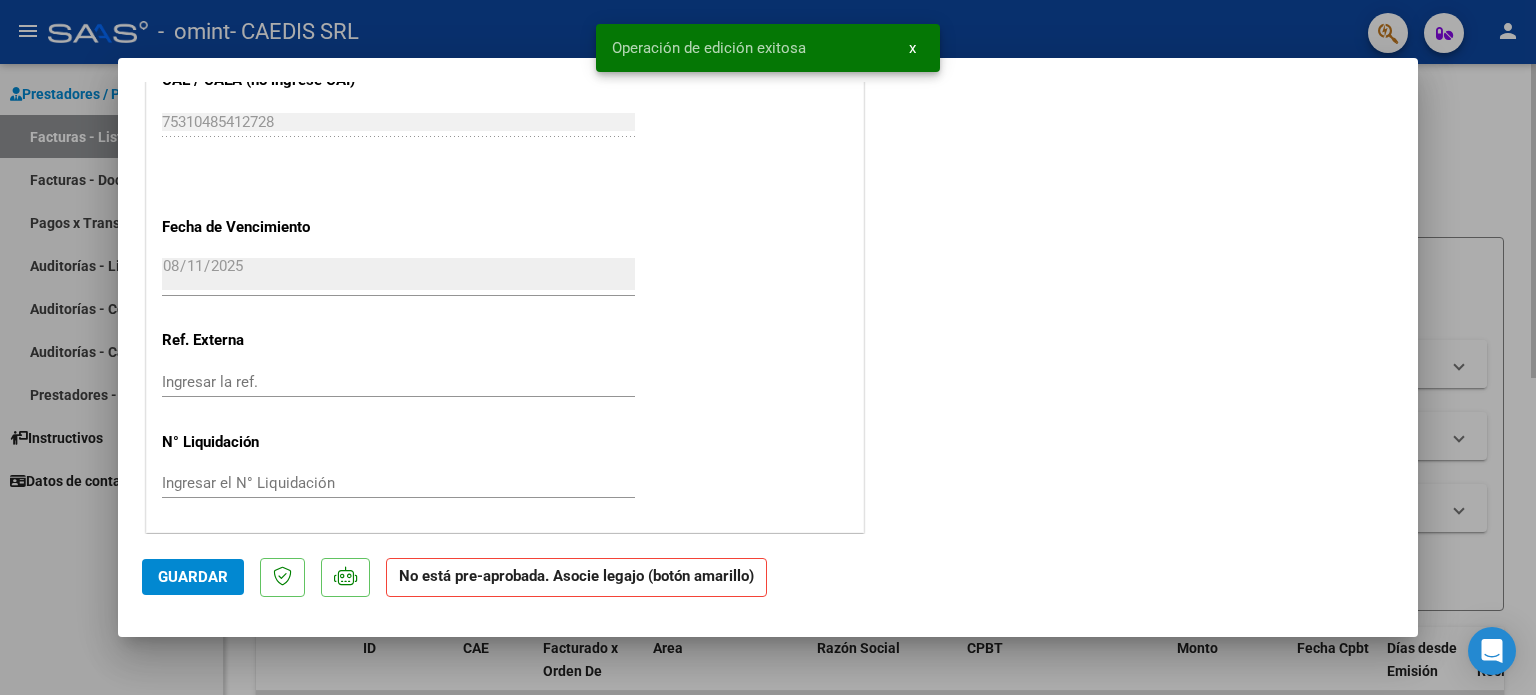 type 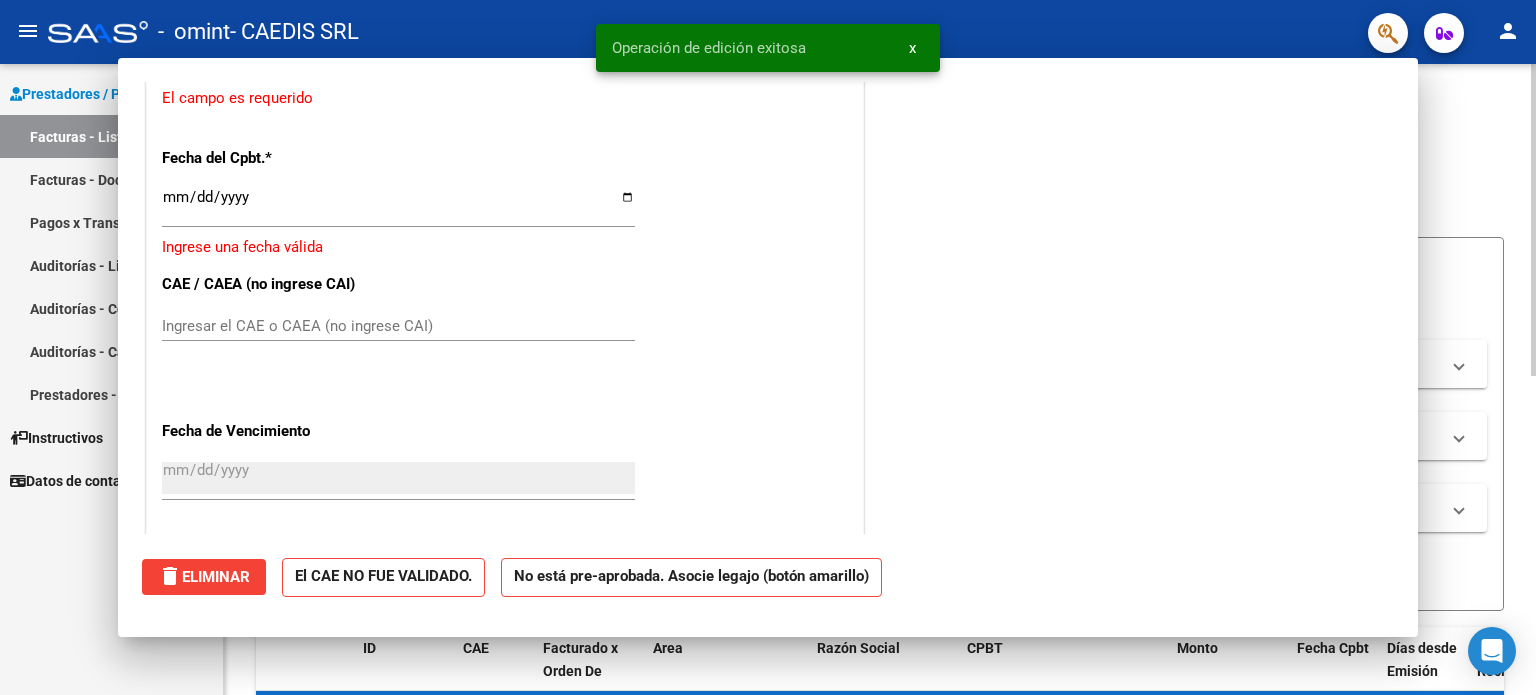 scroll, scrollTop: 0, scrollLeft: 0, axis: both 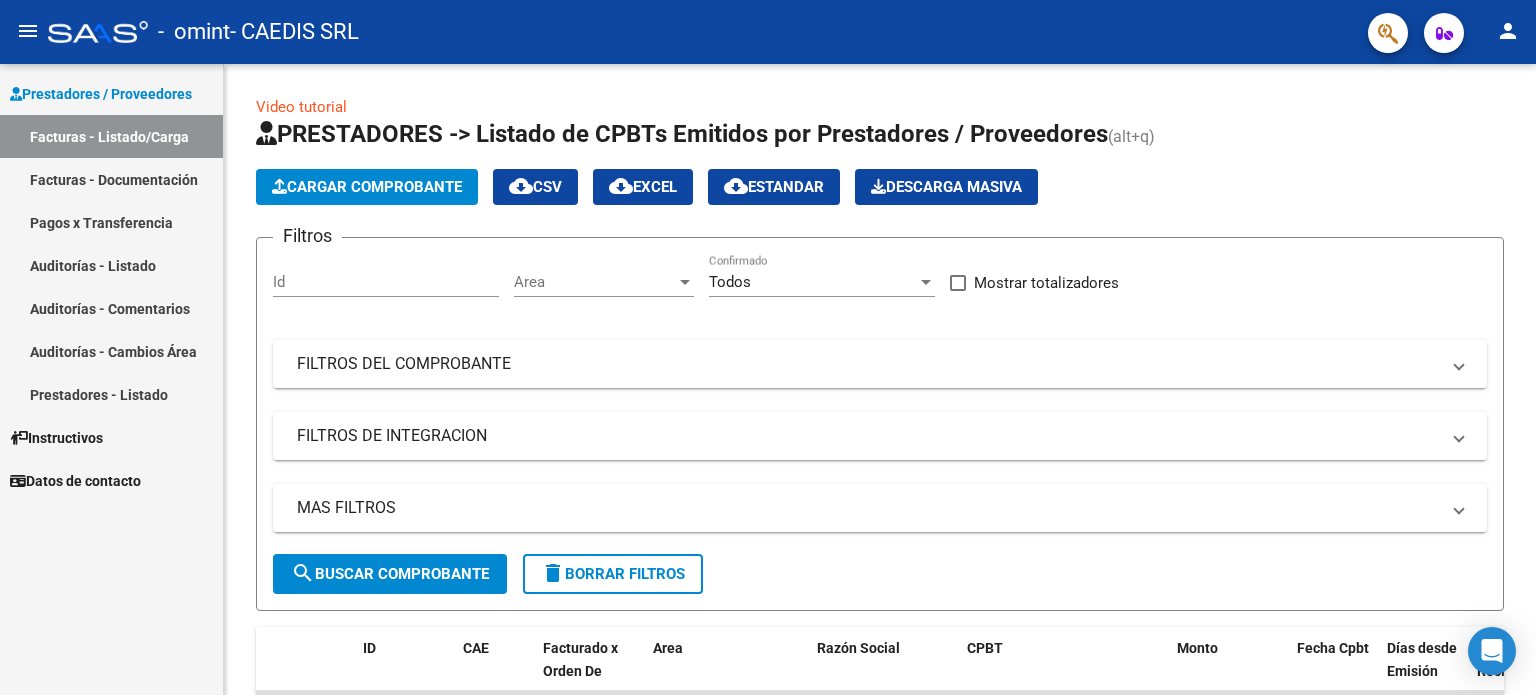 click on "Facturas - Documentación" at bounding box center (111, 179) 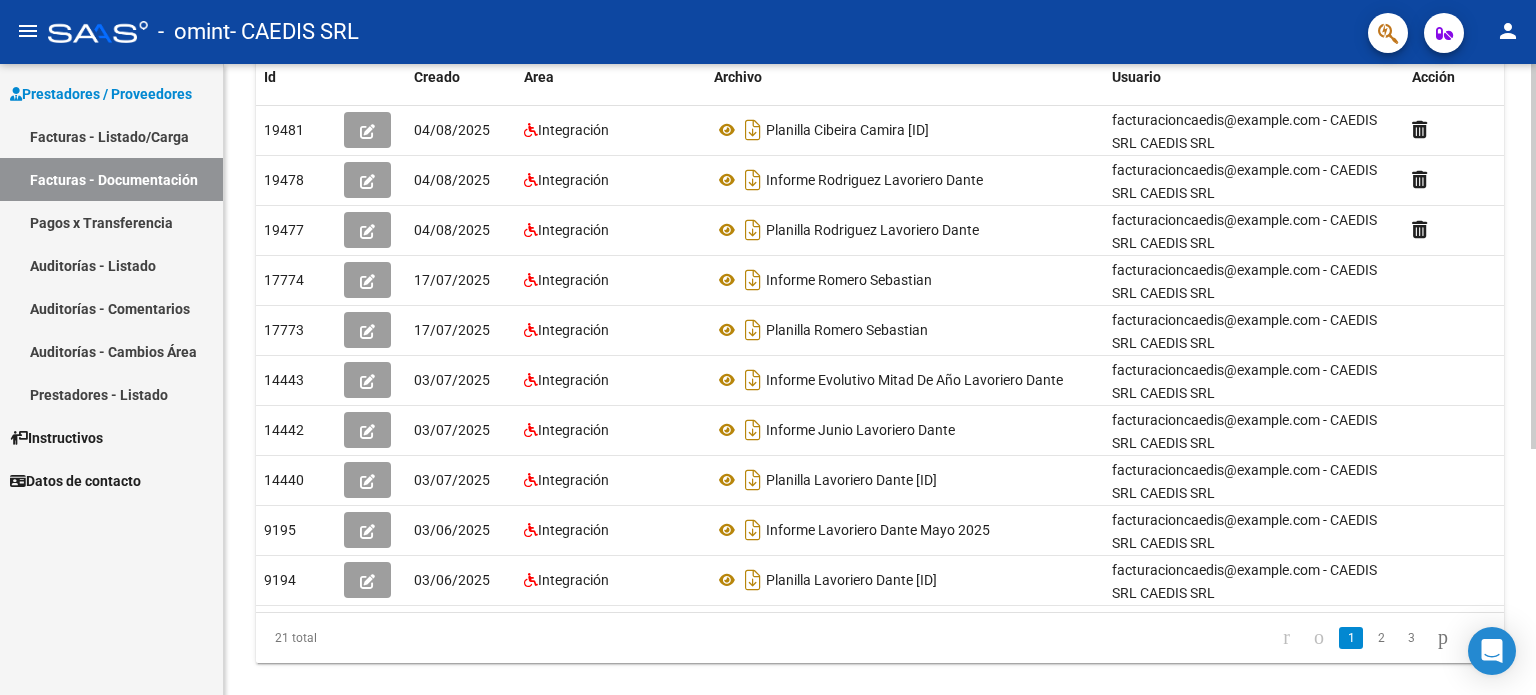 scroll, scrollTop: 401, scrollLeft: 0, axis: vertical 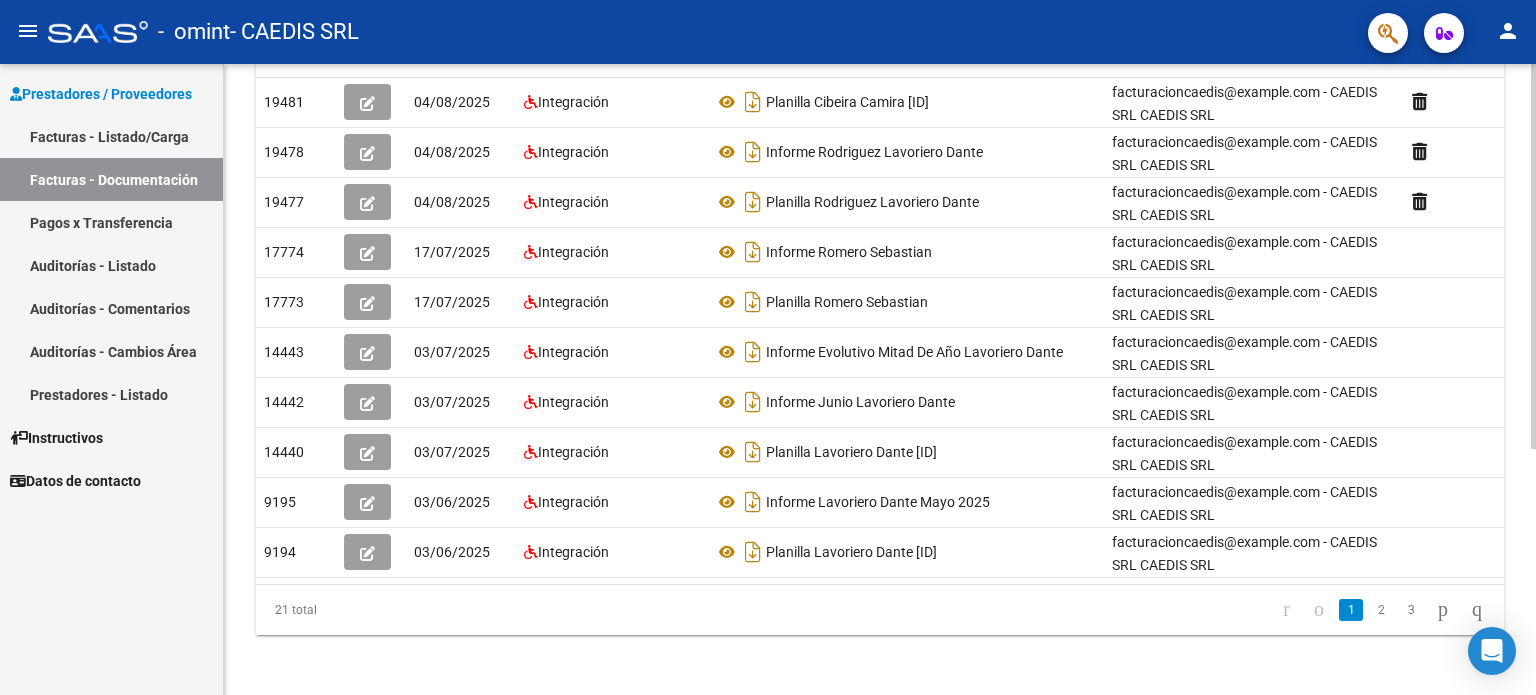 click on "menu -   omint   - CAEDIS SRL person    Prestadores / Proveedores Facturas - Listado/Carga Facturas - Documentación Pagos x Transferencia Auditorías - Listado Auditorías - Comentarios Auditorías - Cambios Área Prestadores - Listado    Instructivos    Datos de contacto  PRESTADORES -> Comprobantes - Documentación Respaldatoria cloud_download  Exportar CSV   Descarga Masiva
Filtros Id CUIT / Razón Social Pto. Venta Nro. Comprobante Descripción 4/2/2025 4/2/2025 – 4/8/2025 4/8/2025 Fec. Cargado Desde / Hasta Área Área Todos Factura Confirmada search  Buscar Documentacion  delete  Borrar Filtros  Id Creado Area Archivo Usuario Acción 19481
04/08/2025 Integración Planilla Cibeira Camira [ID]  facturacioncaedis@example.com - CAEDIS SRL CAEDIS SRL  19478
04/08/2025 Integración Informe Rodriguez Lavoriero Dante  facturacioncaedis@example.com - CAEDIS SRL CAEDIS SRL  19477
04/08/2025 Integración Planilla Rodriguez Lavoriero Dante  facturacioncaedis@example.com - CAEDIS SRL CAEDIS SRL" at bounding box center (768, 347) 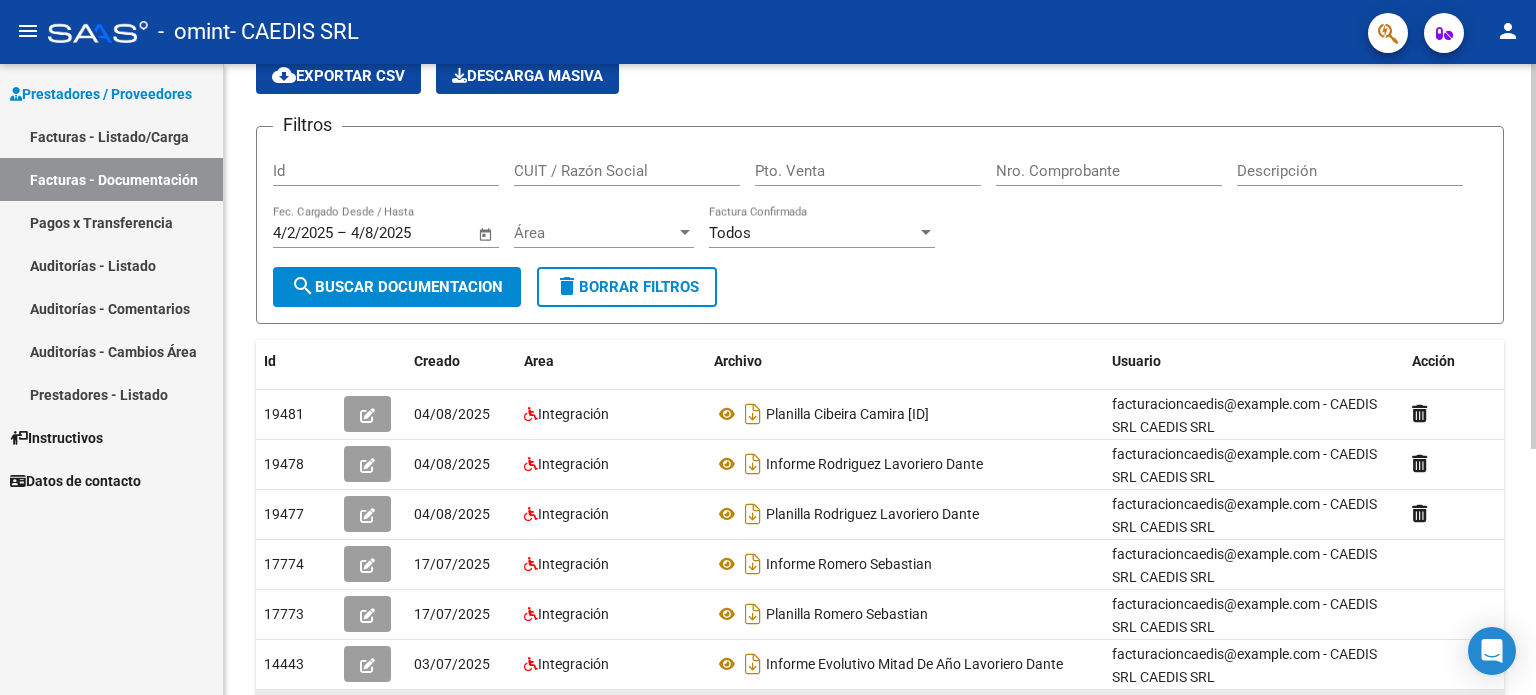scroll, scrollTop: 0, scrollLeft: 0, axis: both 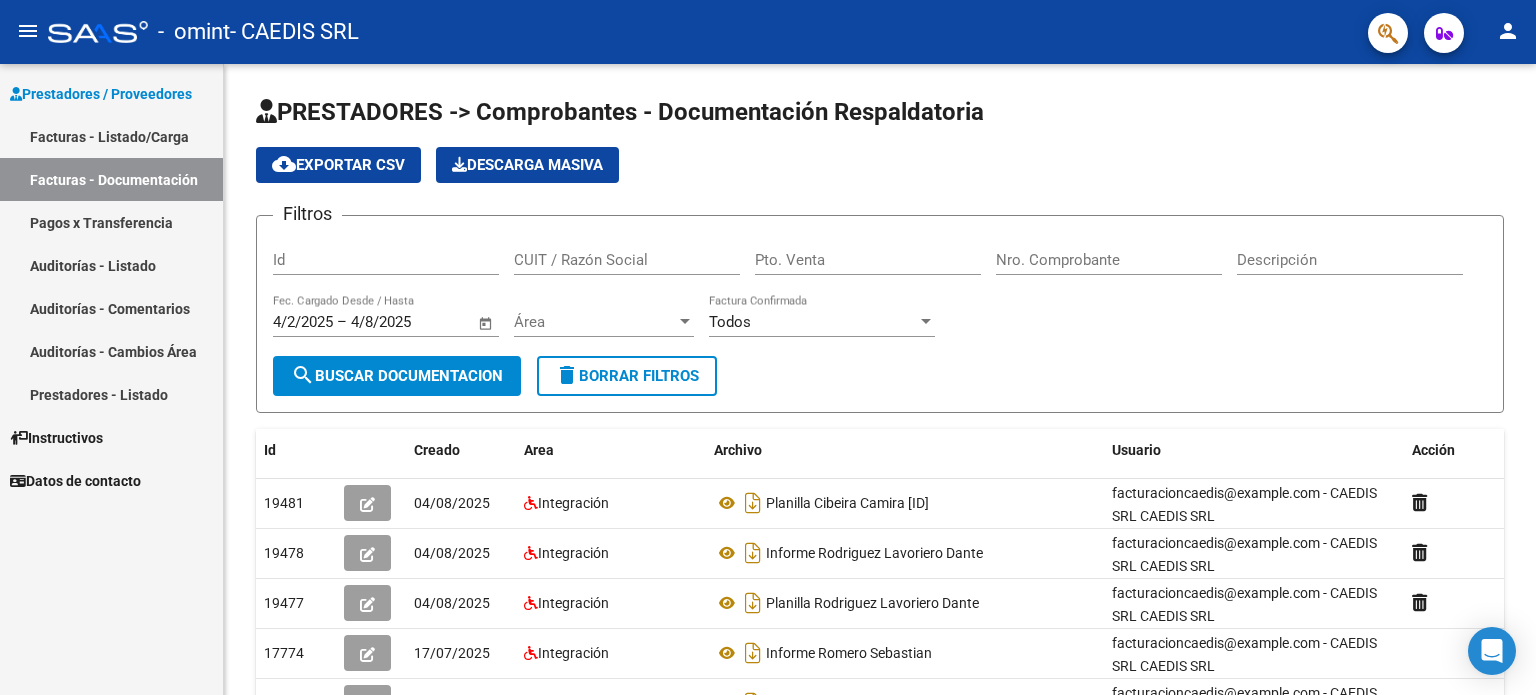 click on "person" 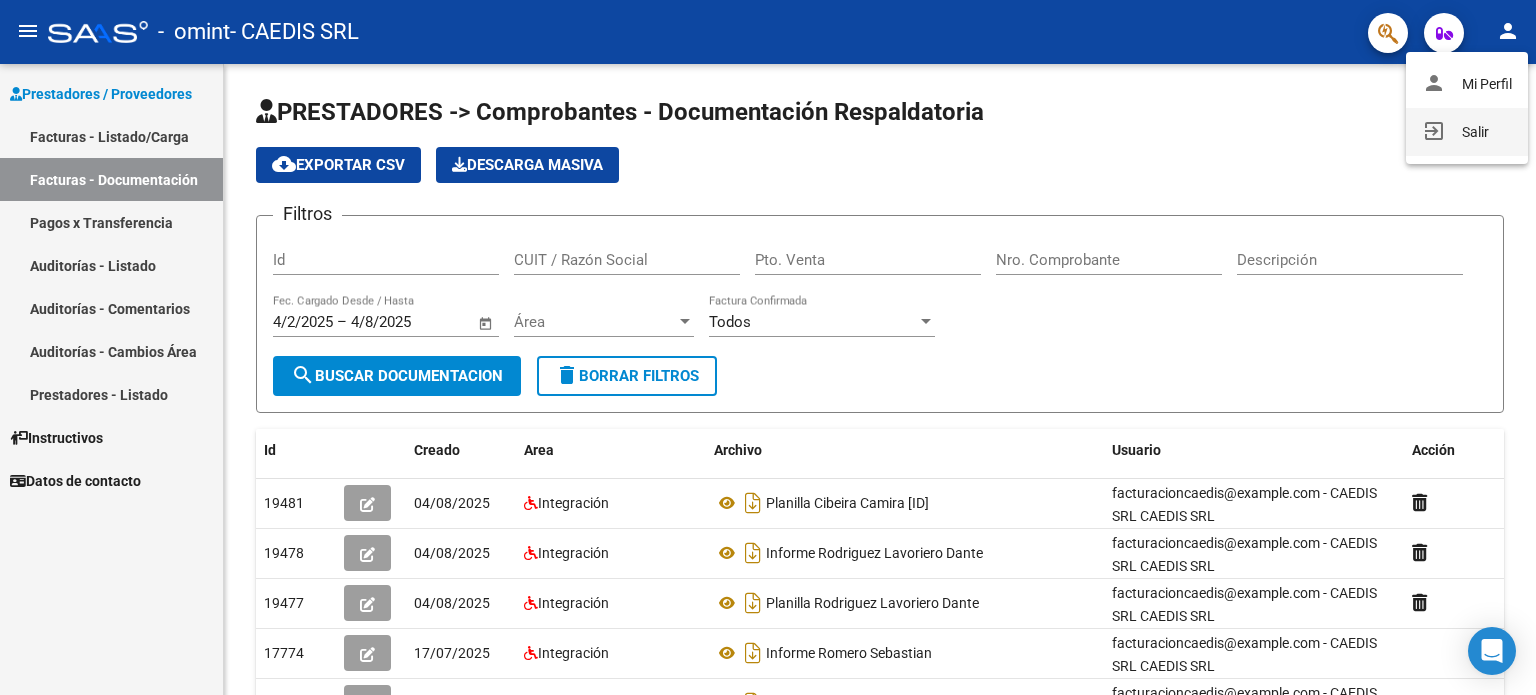 click on "exit_to_app  Salir" at bounding box center (1467, 132) 